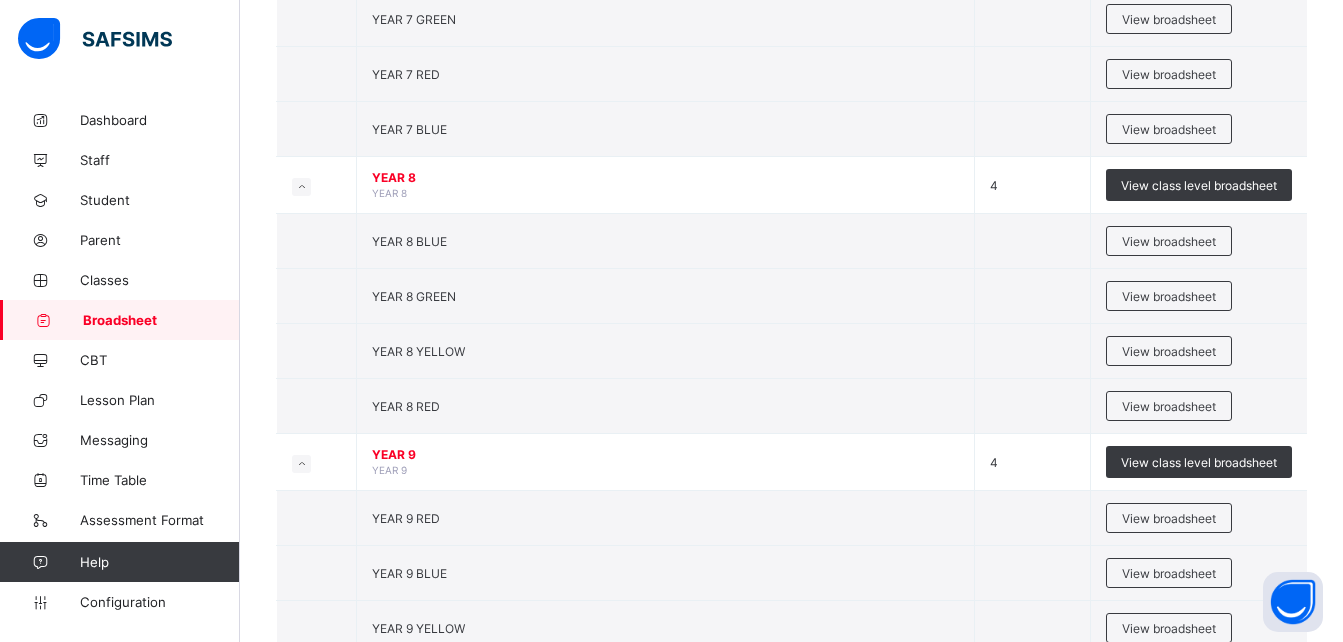 scroll, scrollTop: 359, scrollLeft: 0, axis: vertical 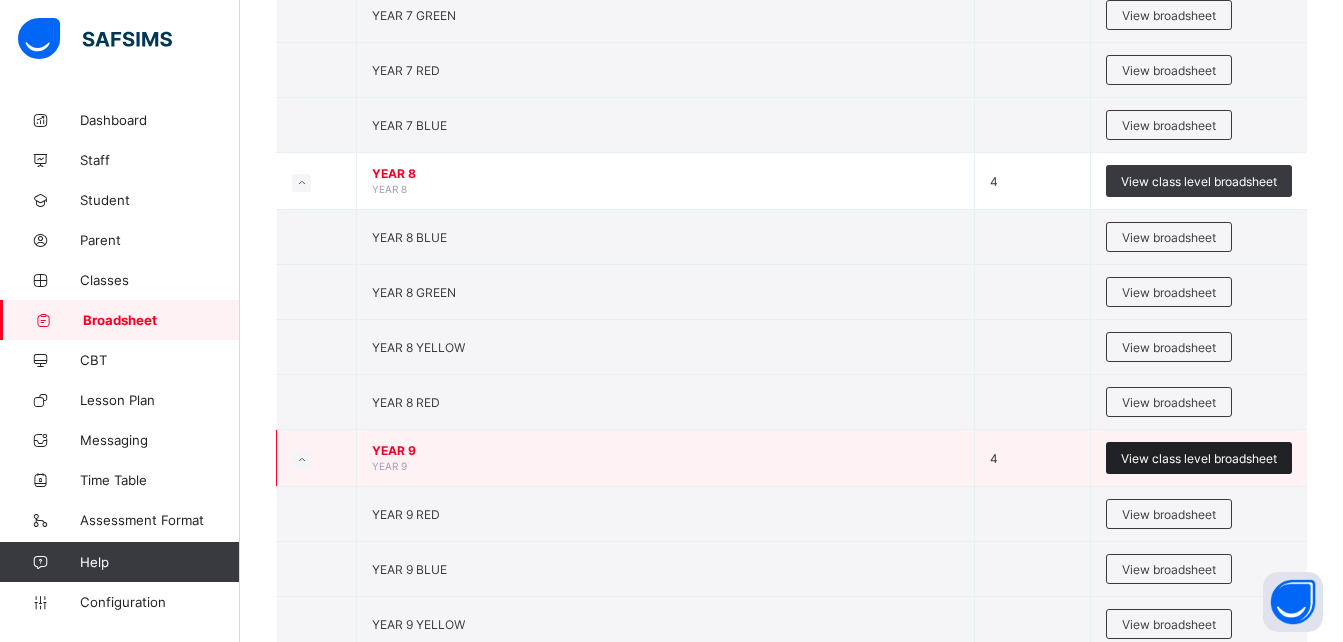 click on "View class level broadsheet" at bounding box center [1199, 458] 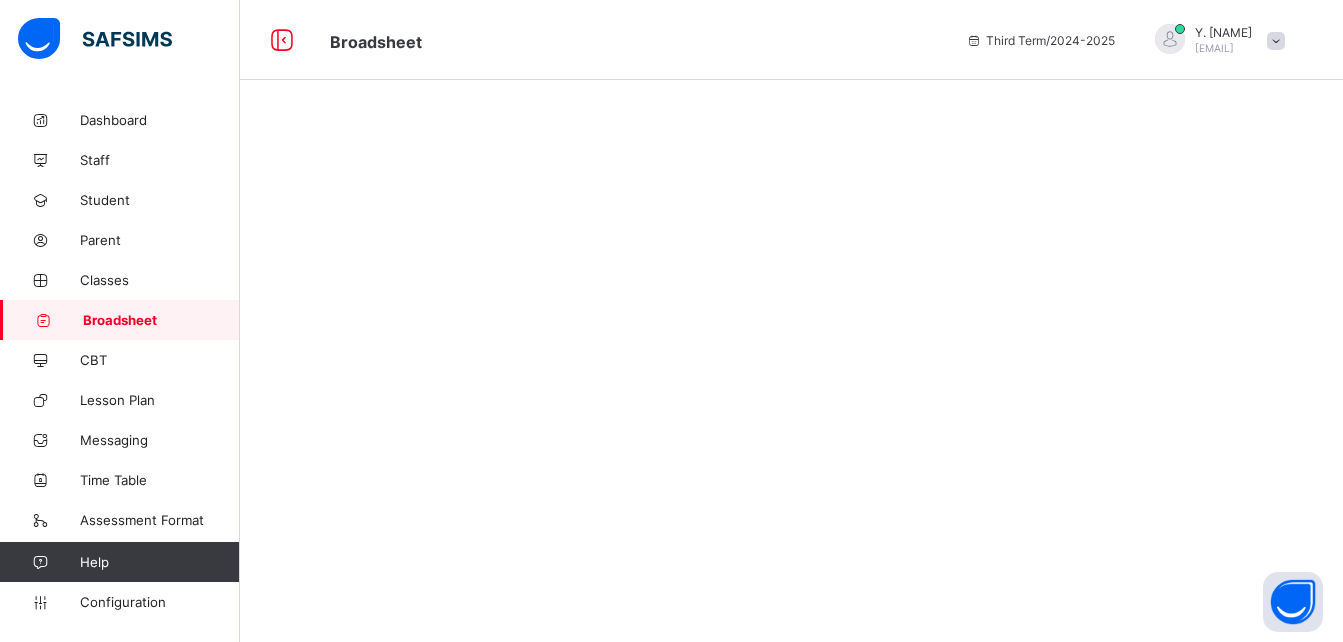scroll, scrollTop: 0, scrollLeft: 0, axis: both 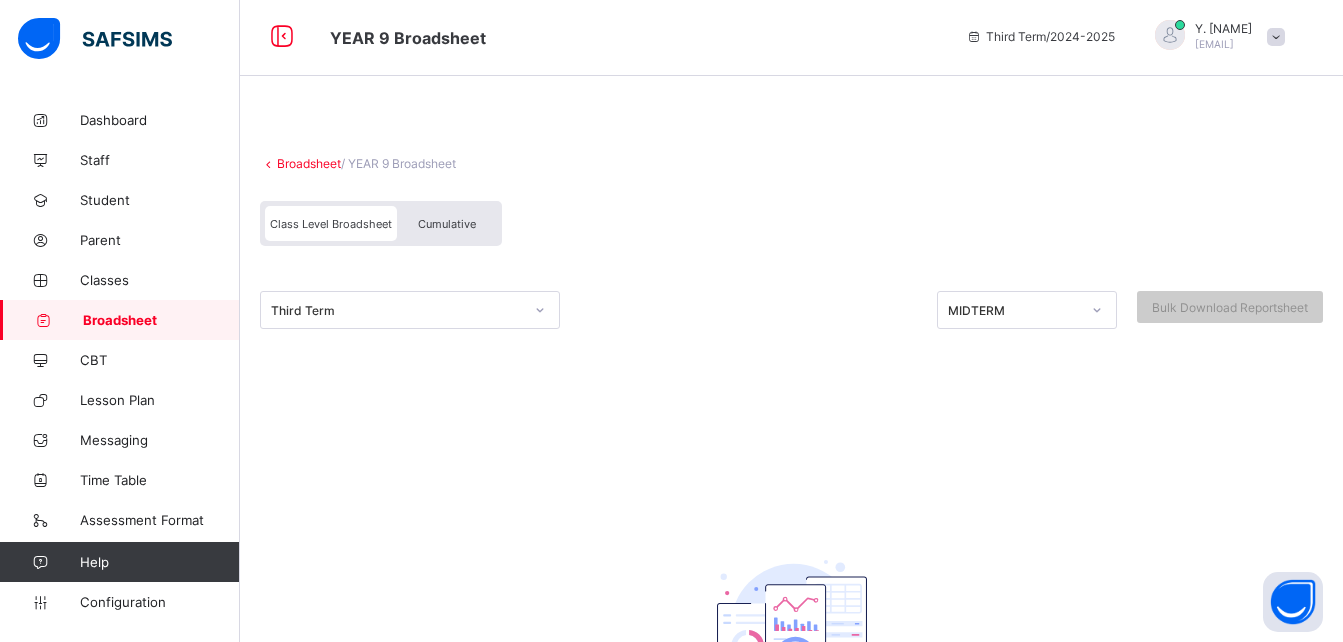 click on "Third Term" at bounding box center (391, 310) 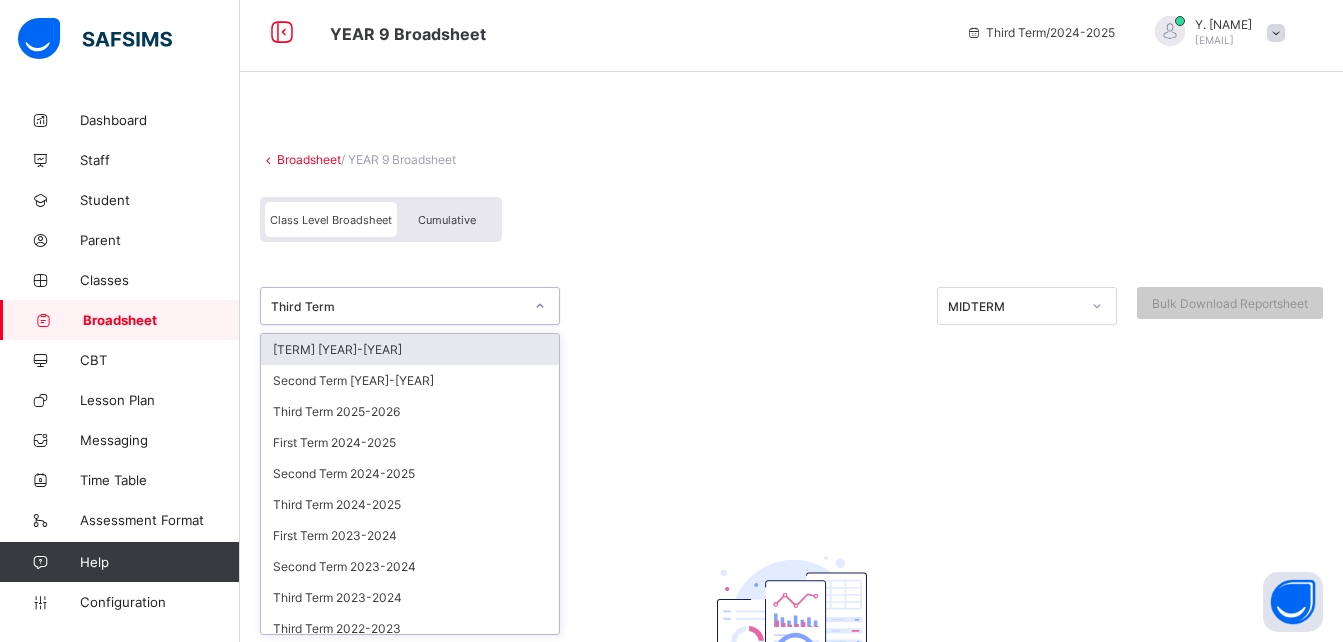 scroll, scrollTop: 9, scrollLeft: 0, axis: vertical 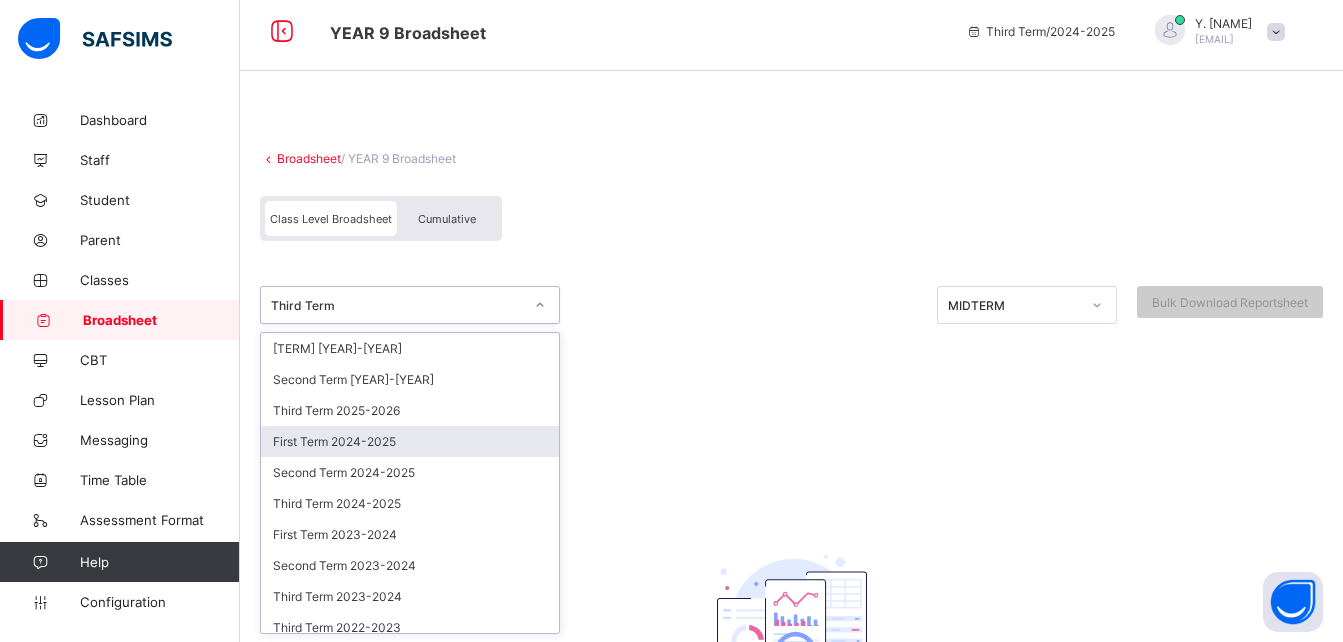 click on "First Term 2024-2025" at bounding box center (410, 441) 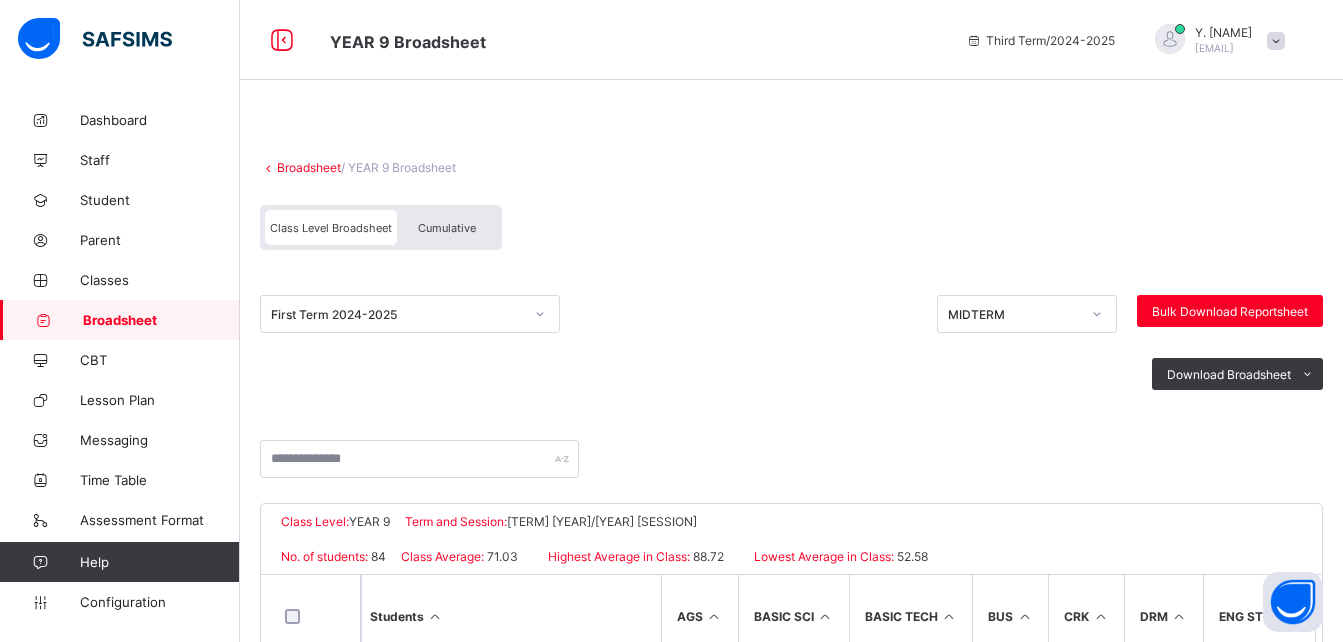 scroll, scrollTop: 314, scrollLeft: 0, axis: vertical 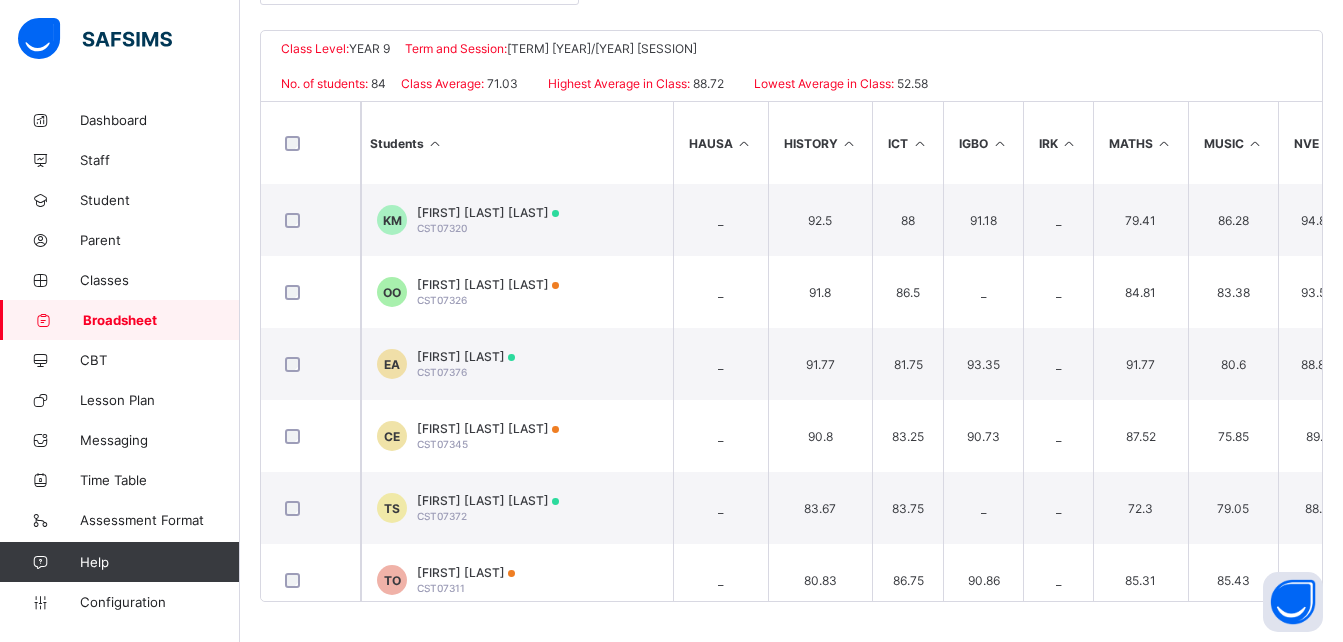 click at bounding box center [1164, 143] 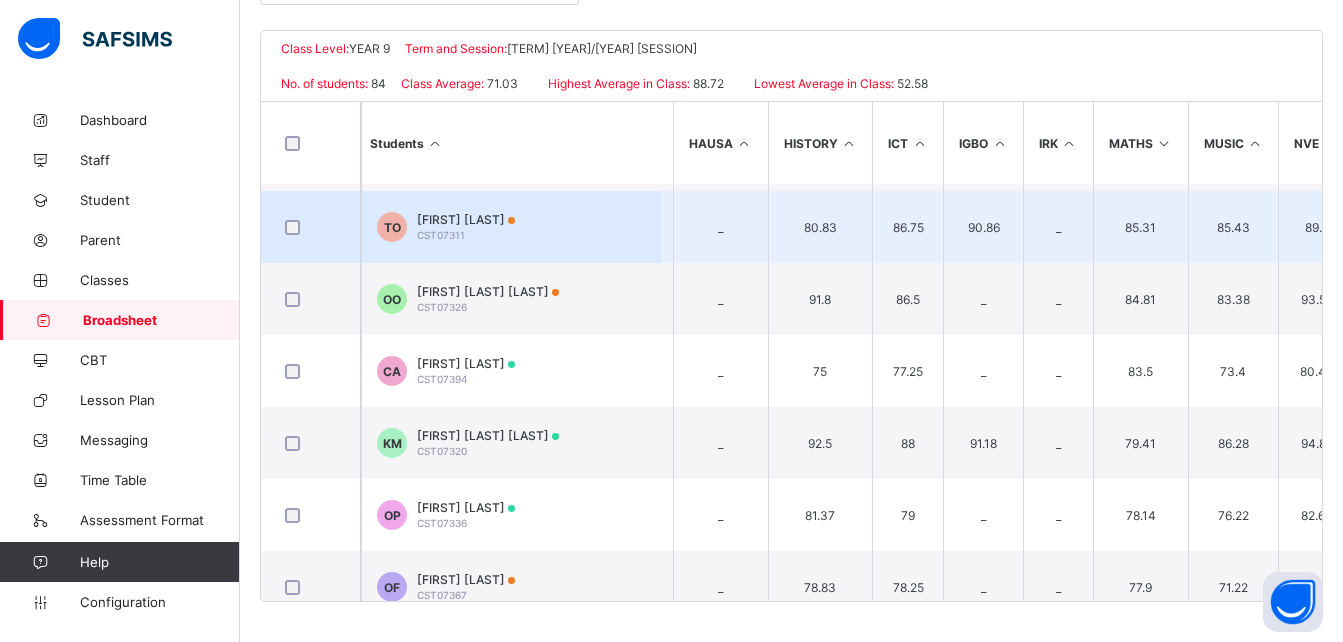 scroll, scrollTop: 209, scrollLeft: 0, axis: vertical 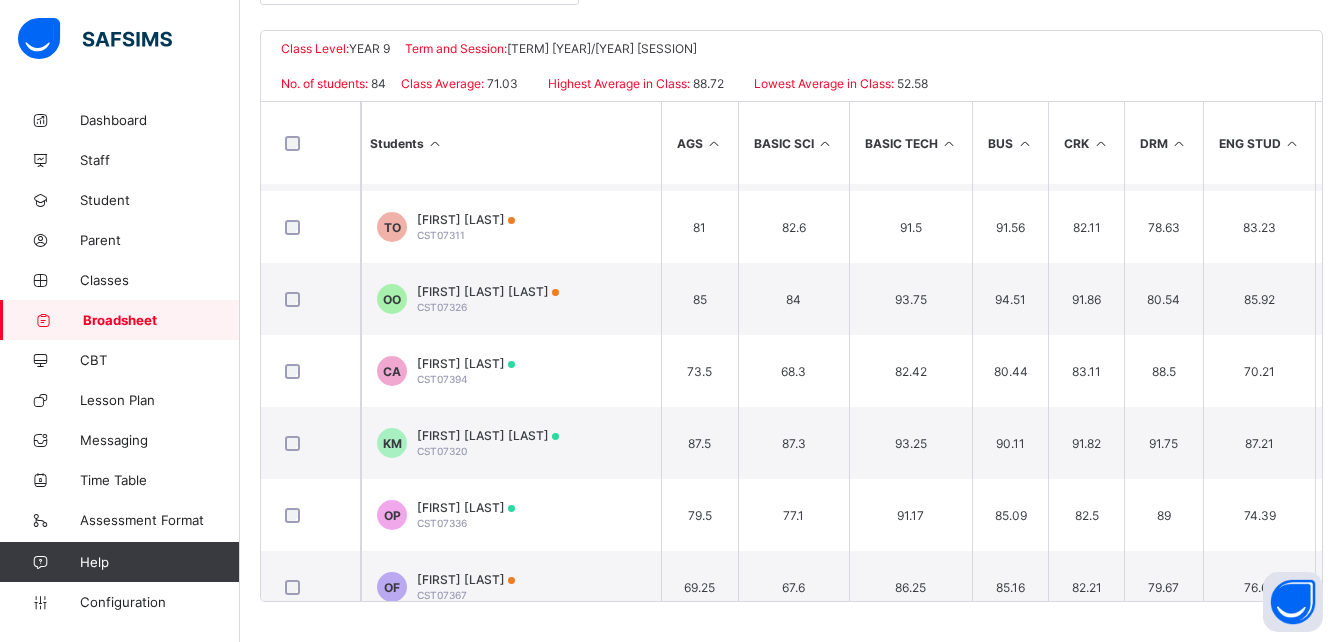 drag, startPoint x: 824, startPoint y: 138, endPoint x: 829, endPoint y: 157, distance: 19.646883 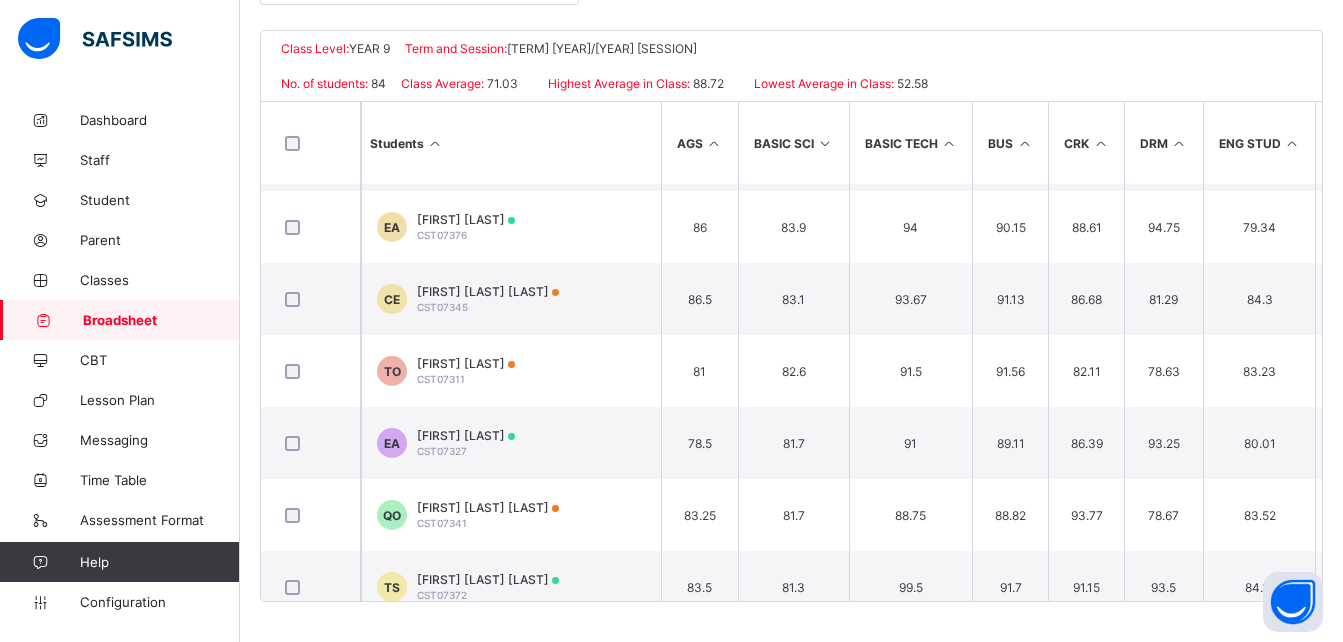 scroll, scrollTop: 0, scrollLeft: 0, axis: both 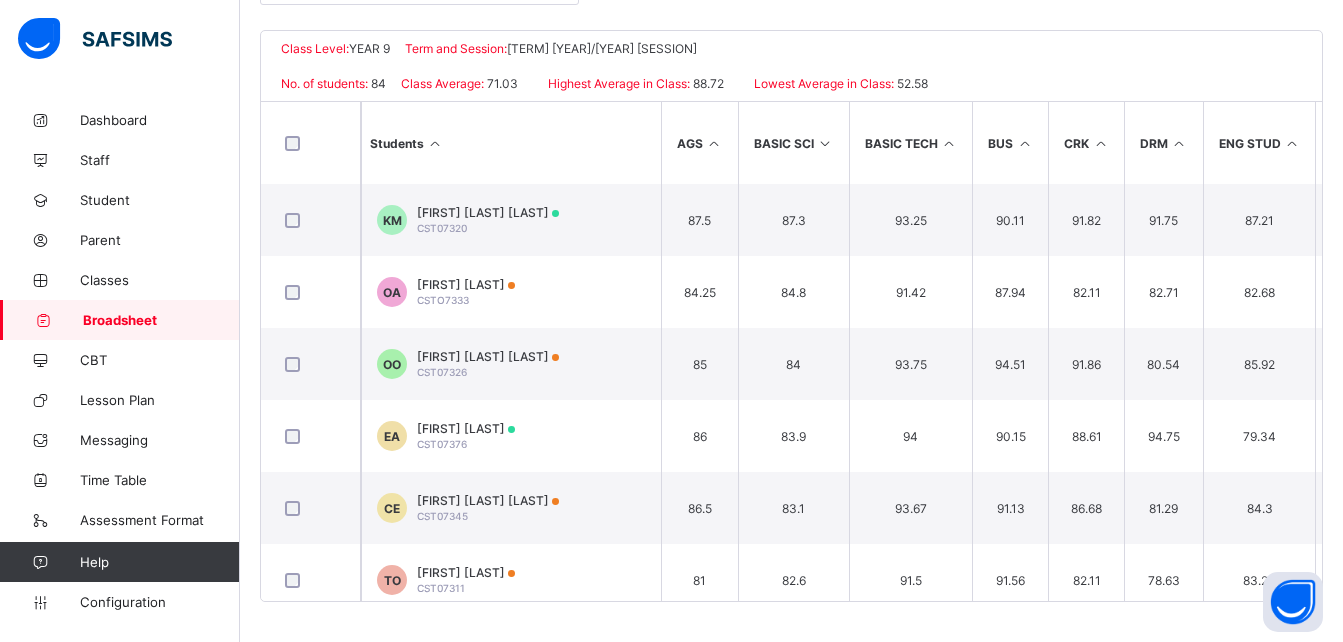 click at bounding box center (949, 143) 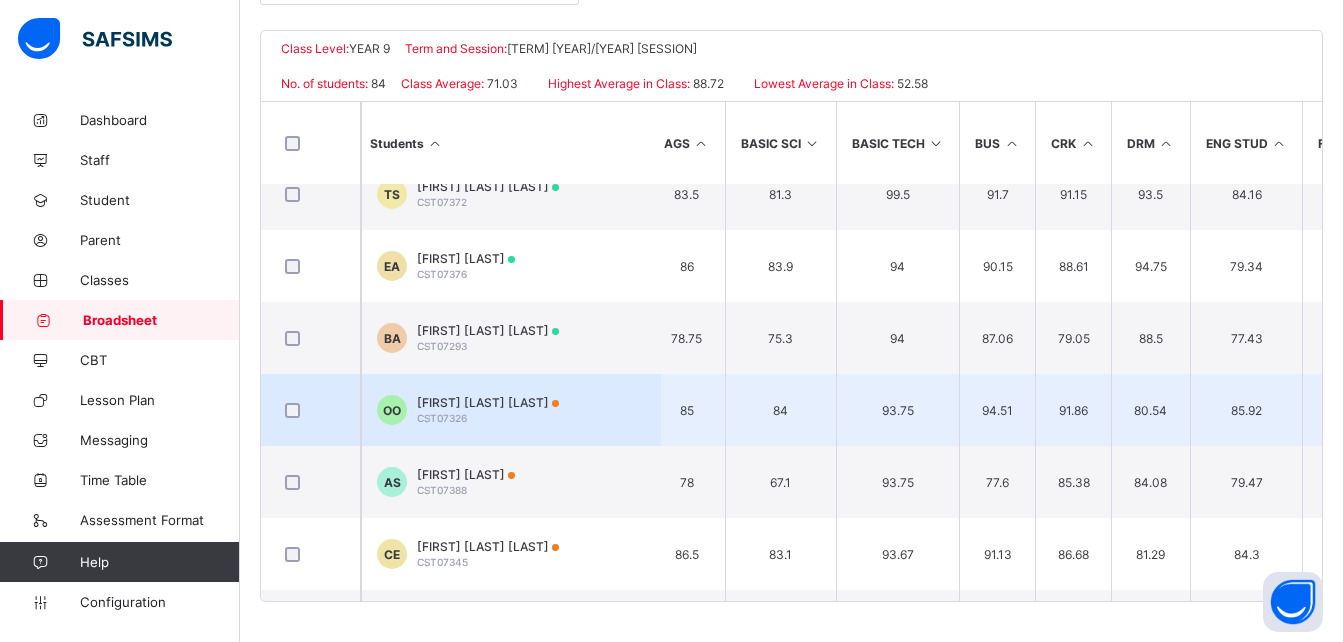 scroll, scrollTop: 0, scrollLeft: 51, axis: horizontal 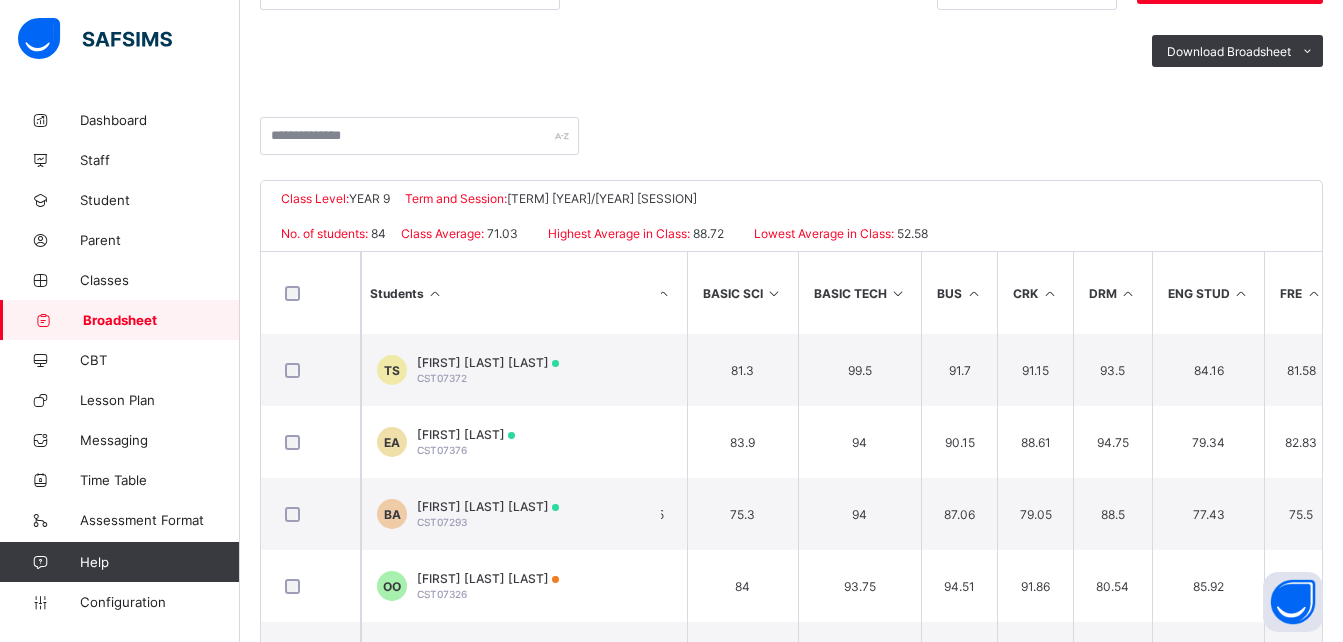 drag, startPoint x: 1052, startPoint y: 292, endPoint x: 1072, endPoint y: 312, distance: 28.284271 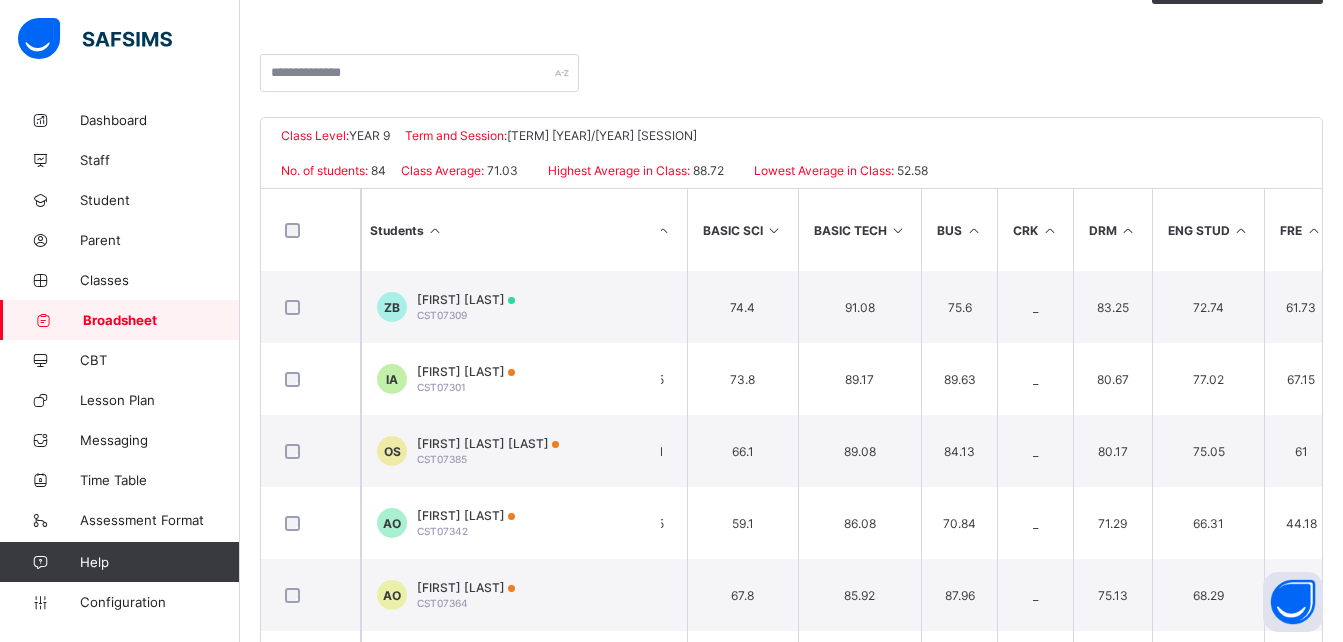 scroll, scrollTop: 387, scrollLeft: 0, axis: vertical 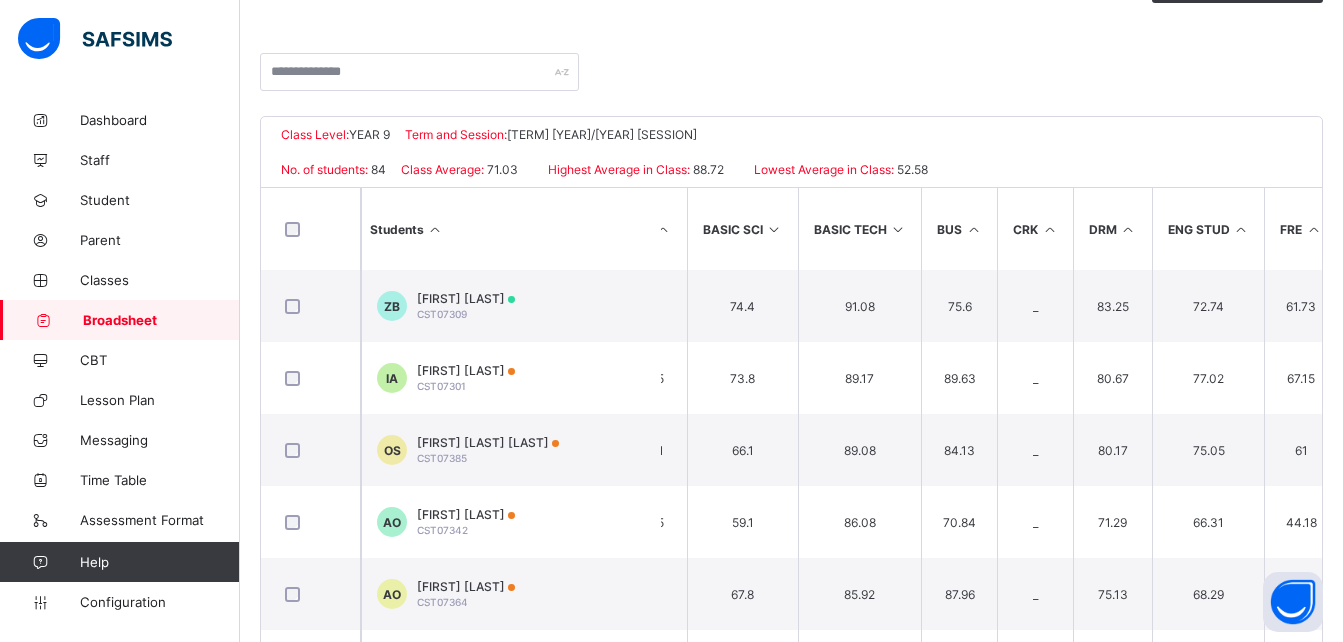 click at bounding box center [1049, 229] 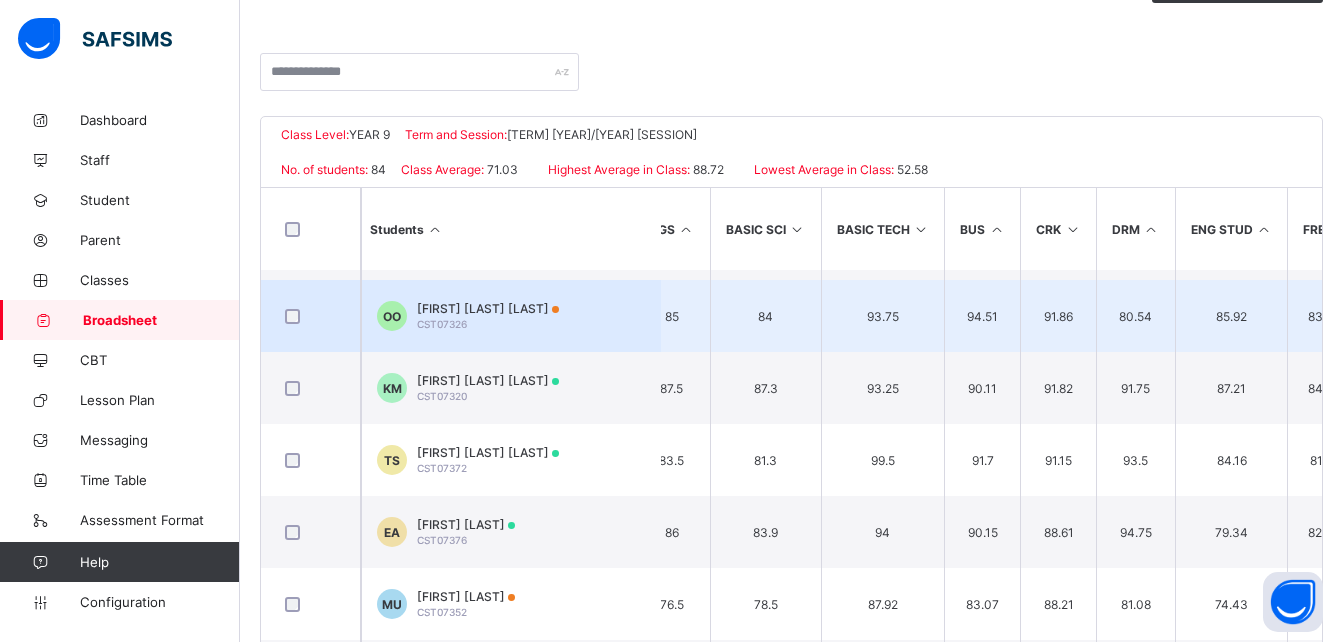 scroll, scrollTop: 62, scrollLeft: 29, axis: both 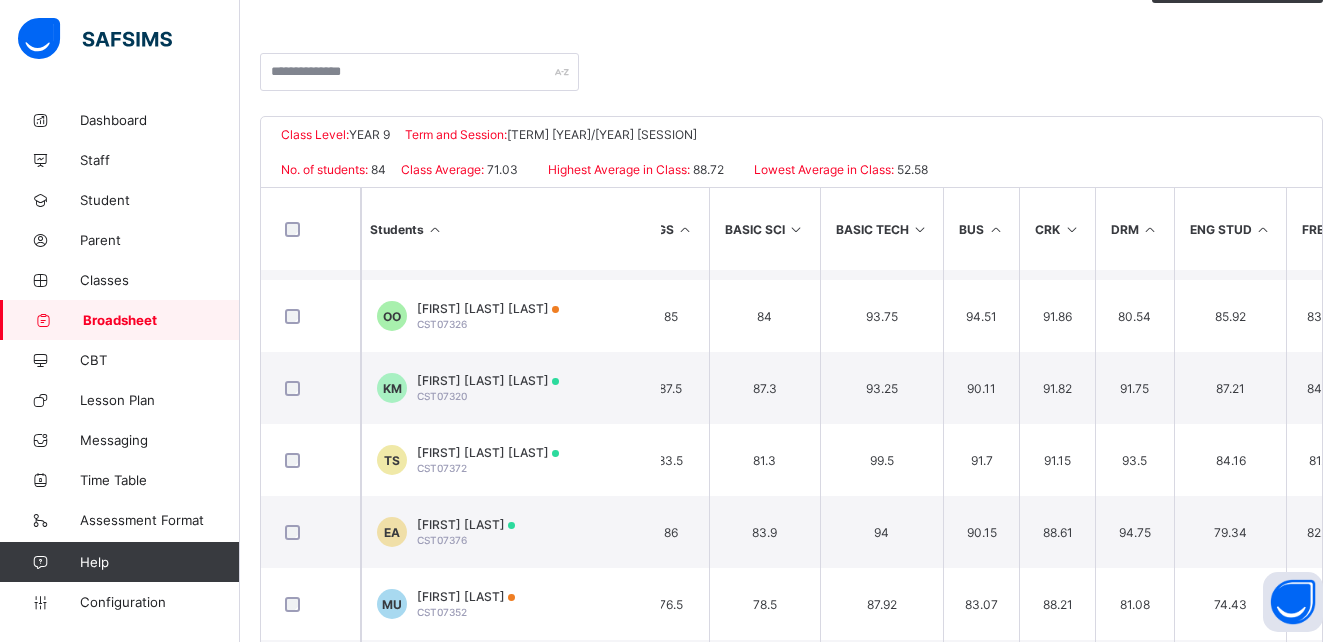 drag, startPoint x: 1147, startPoint y: 229, endPoint x: 1135, endPoint y: 381, distance: 152.47295 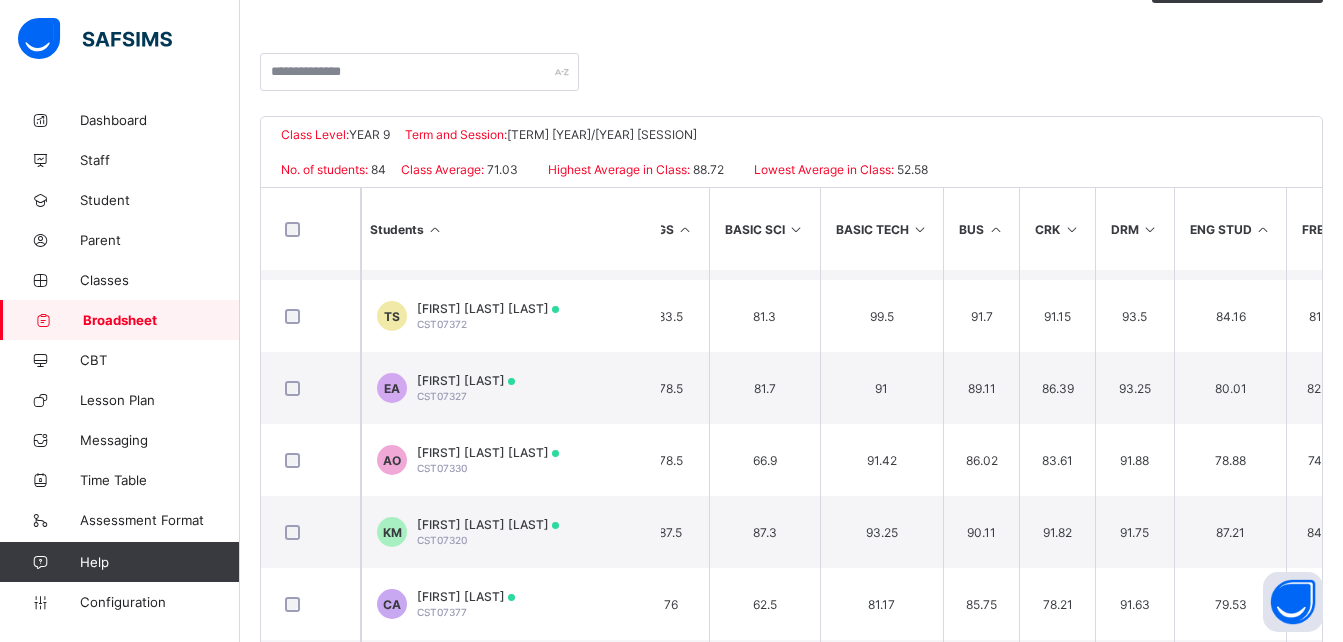 scroll, scrollTop: 185, scrollLeft: 0, axis: vertical 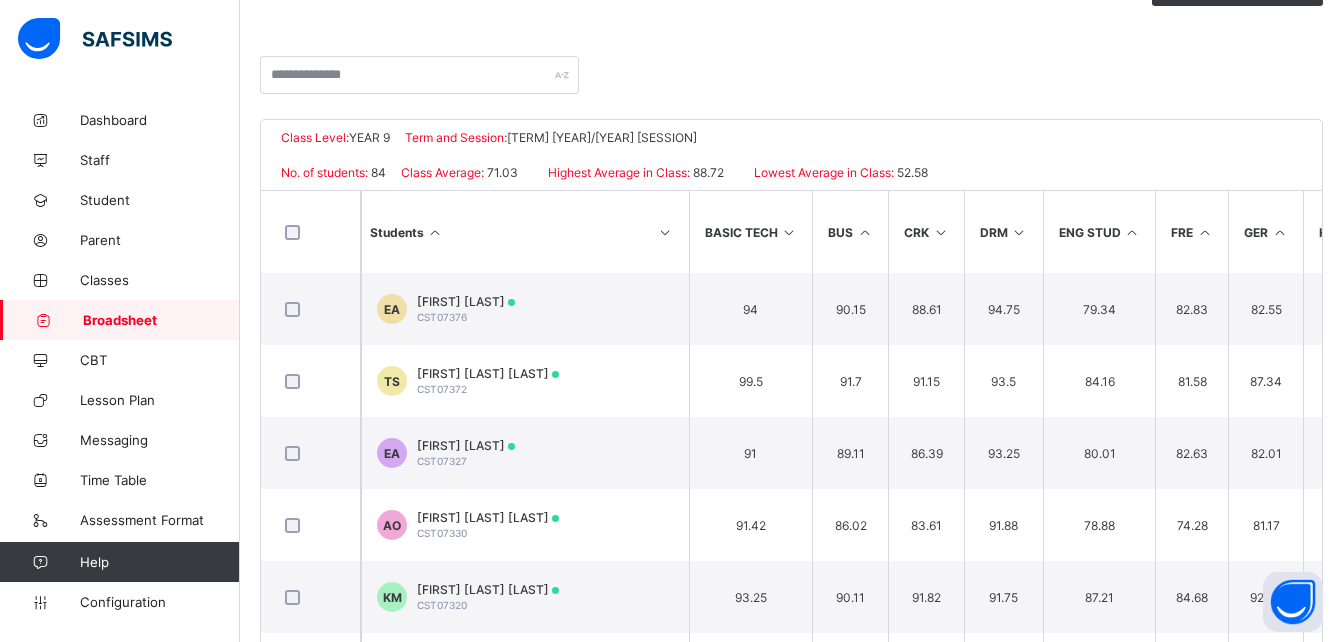 click at bounding box center [1132, 232] 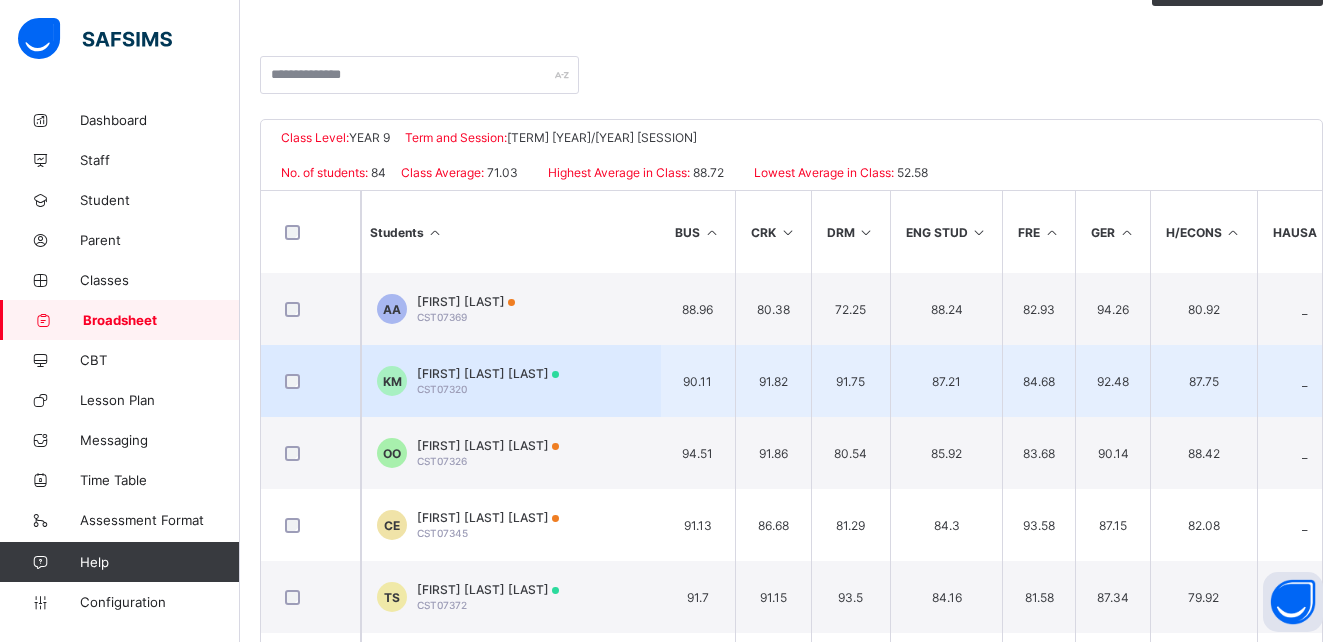 scroll, scrollTop: 0, scrollLeft: 316, axis: horizontal 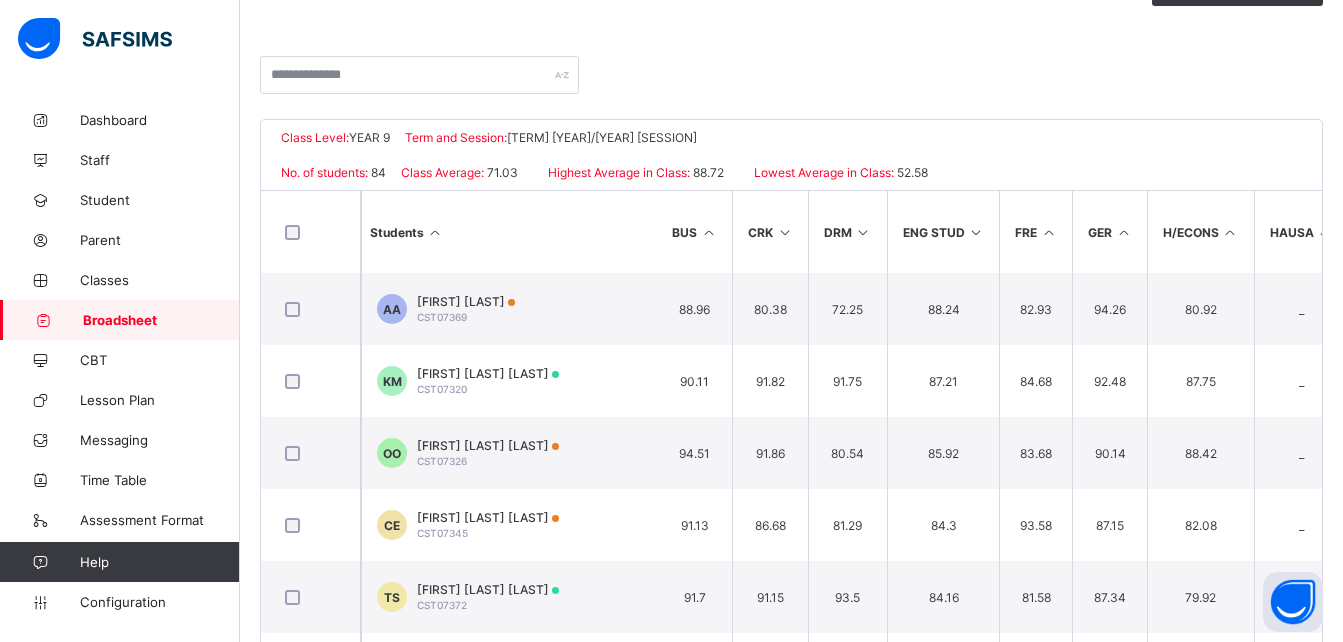 click at bounding box center [1048, 232] 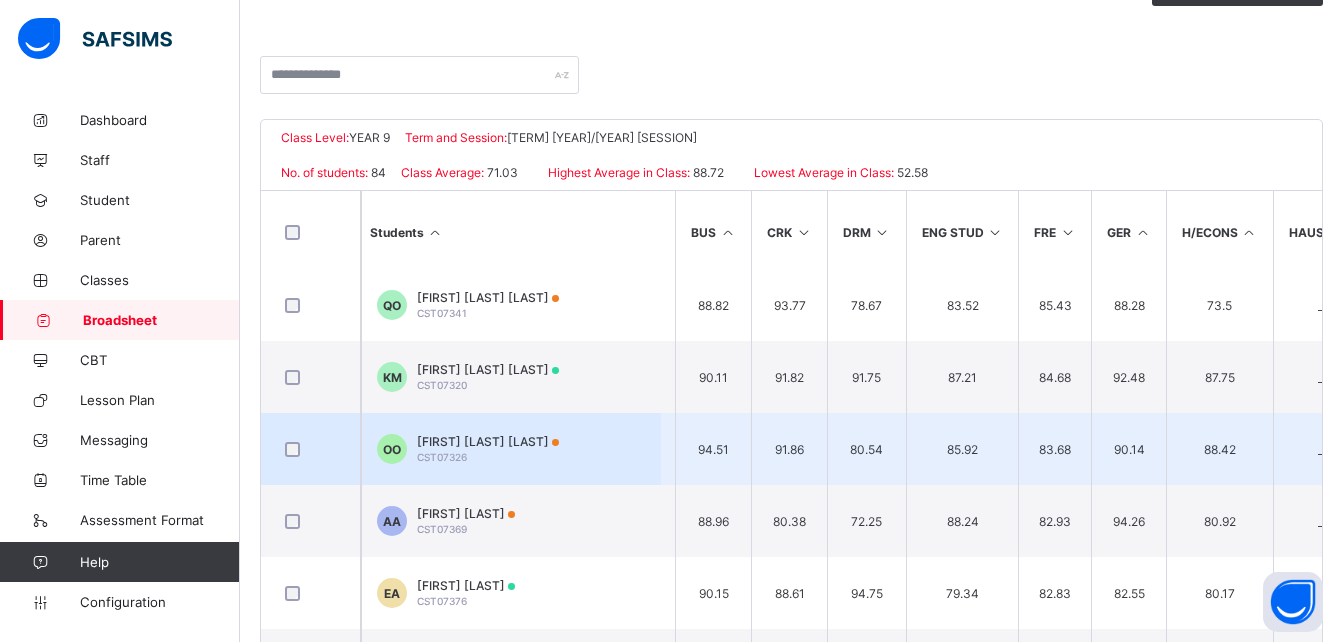 scroll, scrollTop: 0, scrollLeft: 297, axis: horizontal 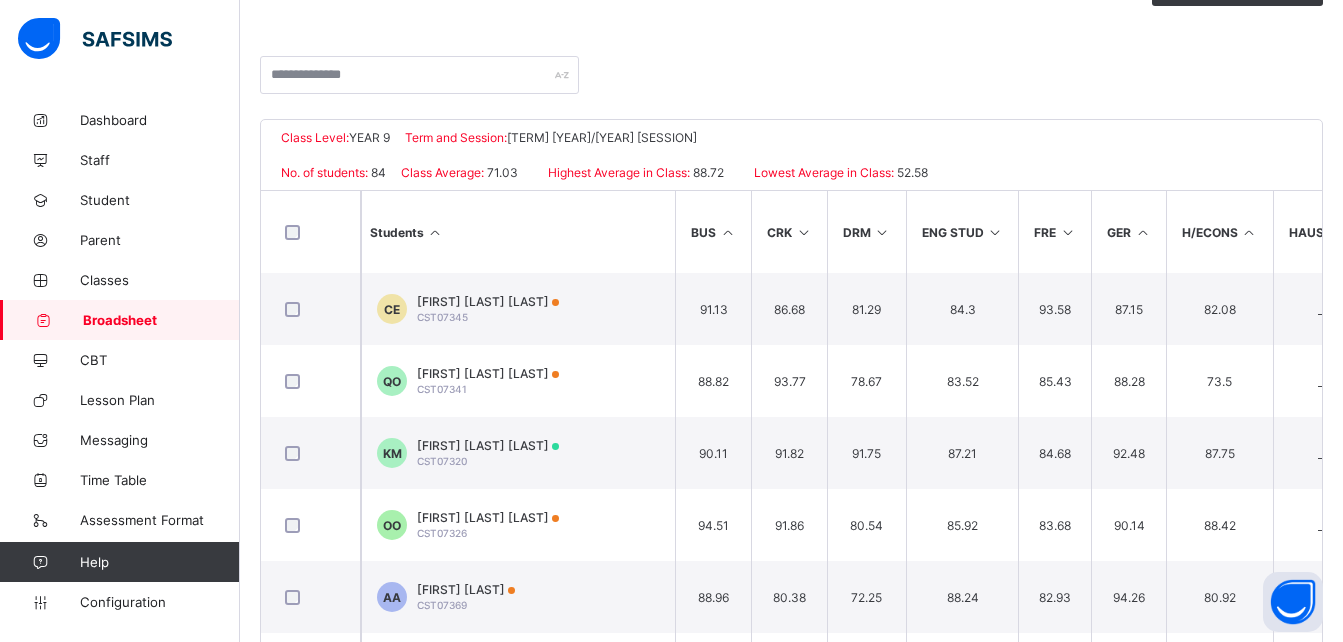 click at bounding box center (1142, 232) 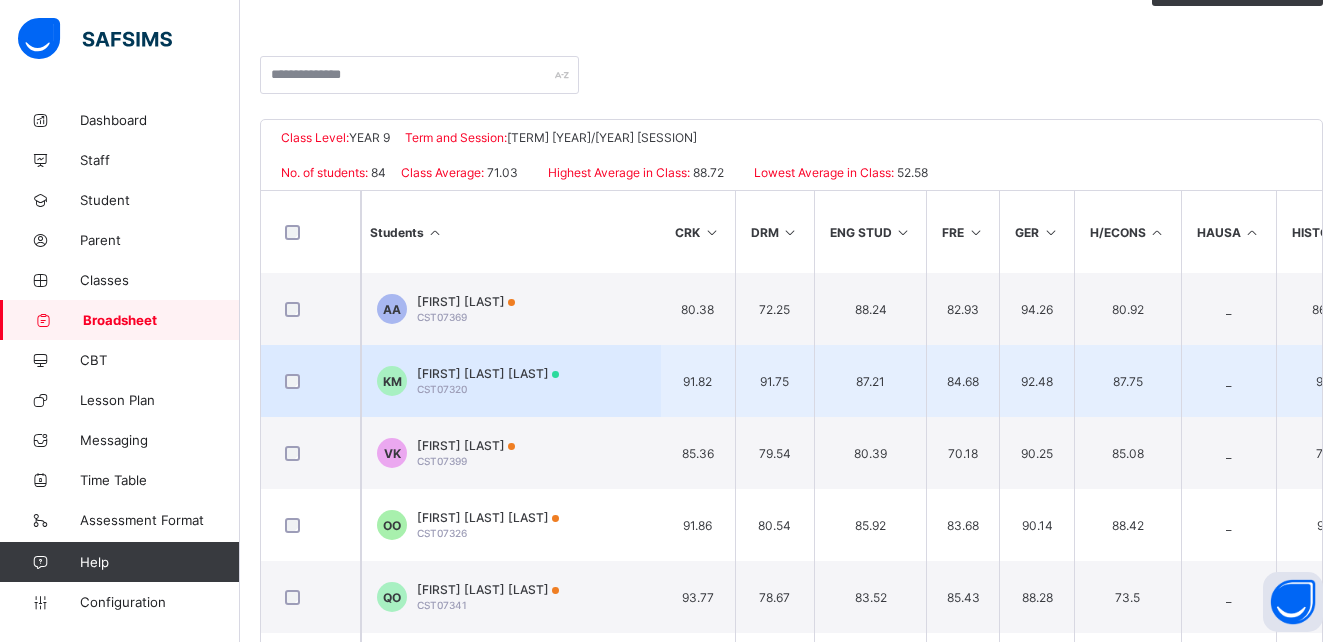 scroll, scrollTop: 0, scrollLeft: 395, axis: horizontal 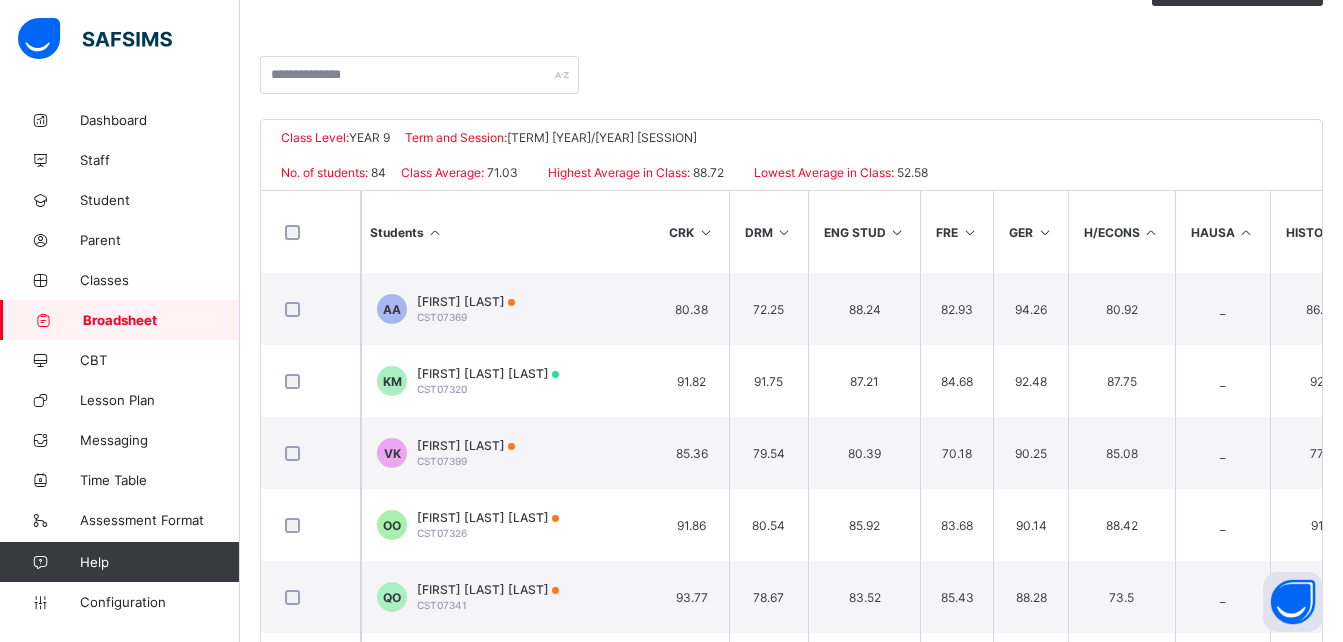 click on "H/ECONS" at bounding box center (1121, 232) 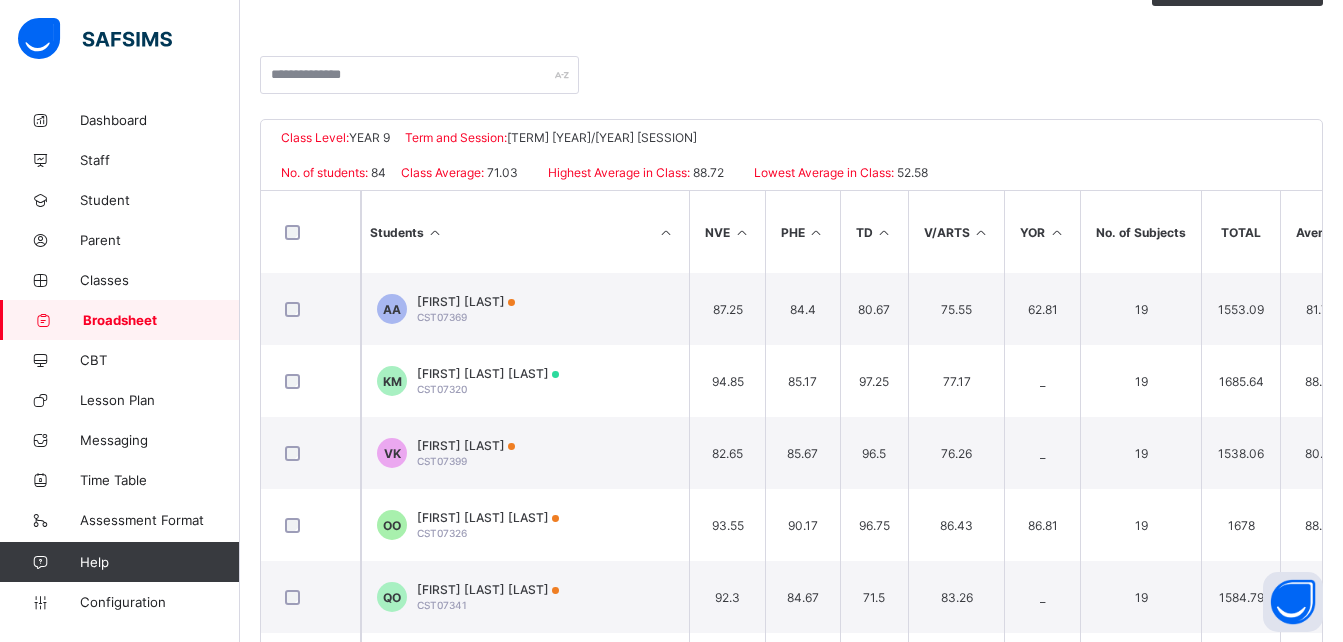 scroll, scrollTop: 0, scrollLeft: 1286, axis: horizontal 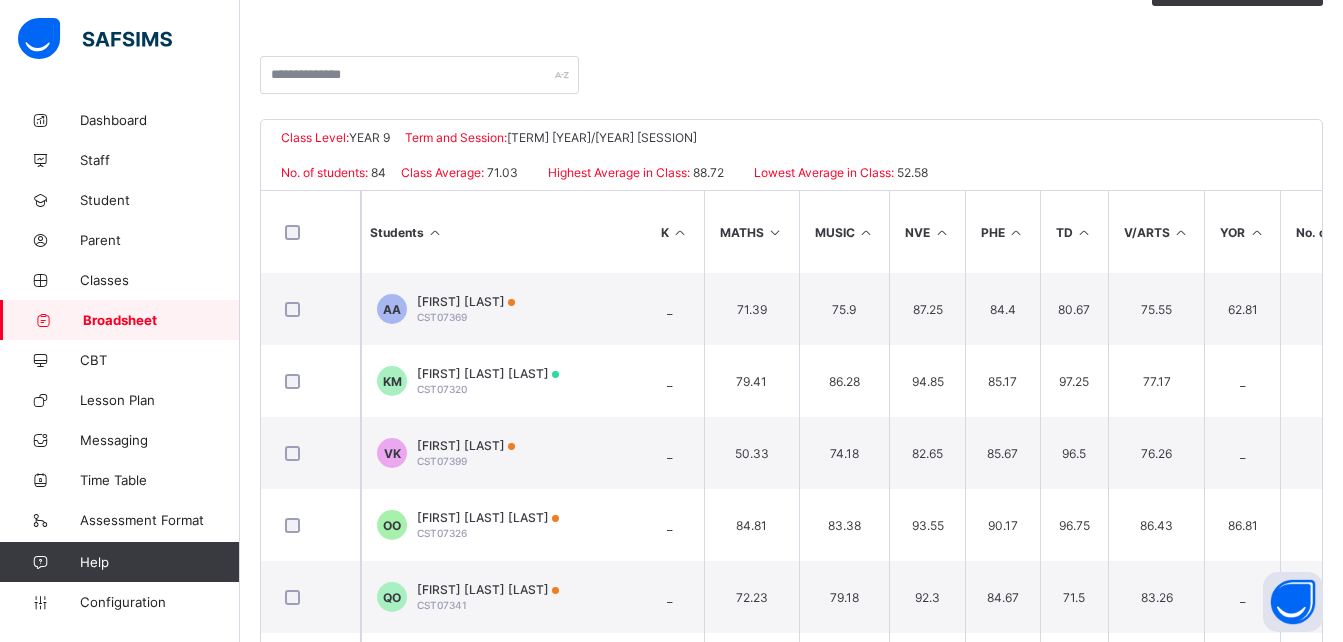 click on "YOR" at bounding box center (1242, 232) 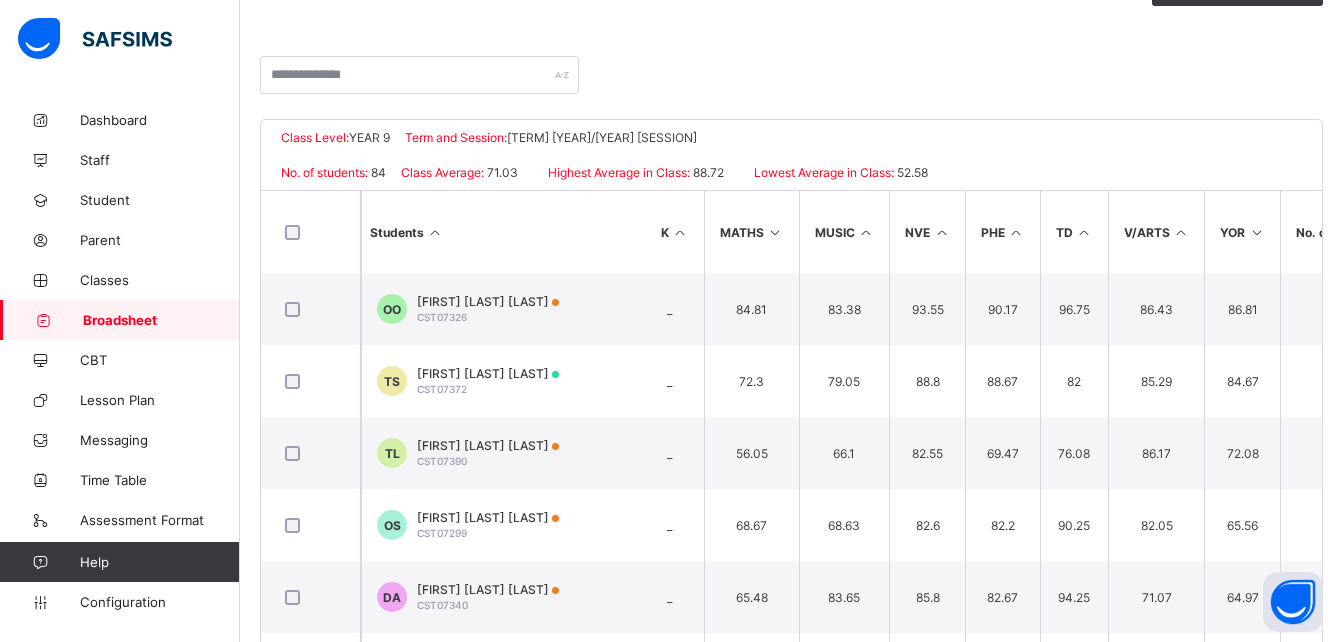 click at bounding box center (1181, 232) 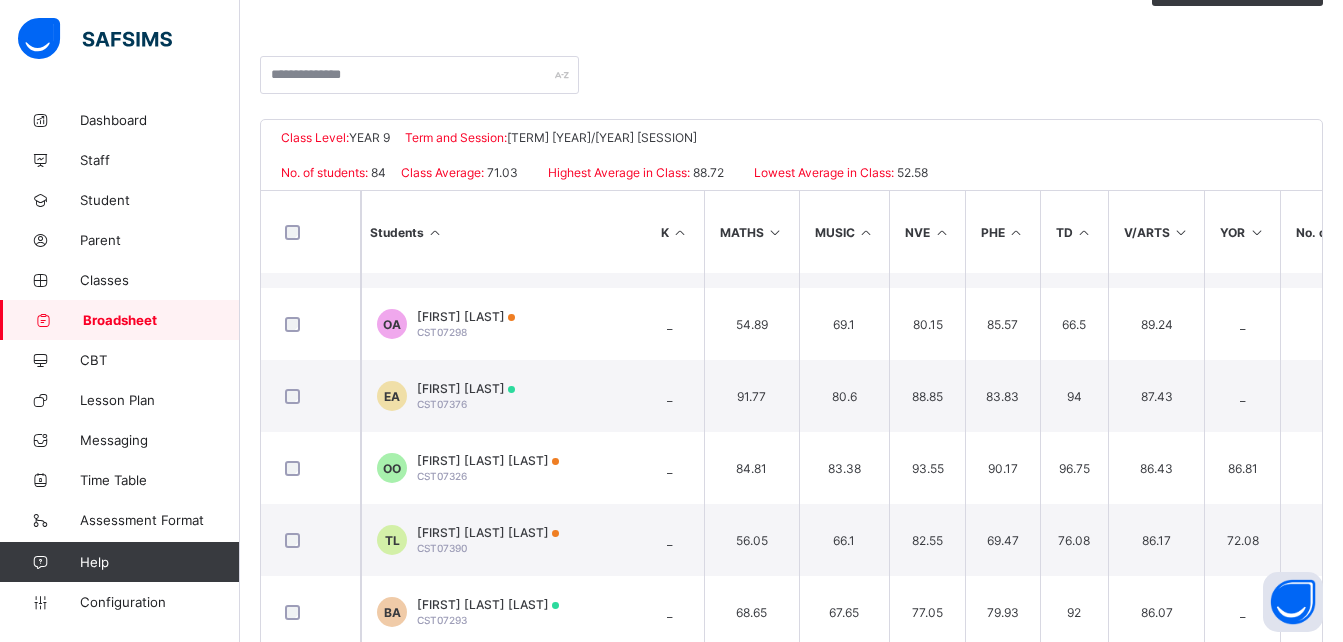 scroll, scrollTop: 0, scrollLeft: 1286, axis: horizontal 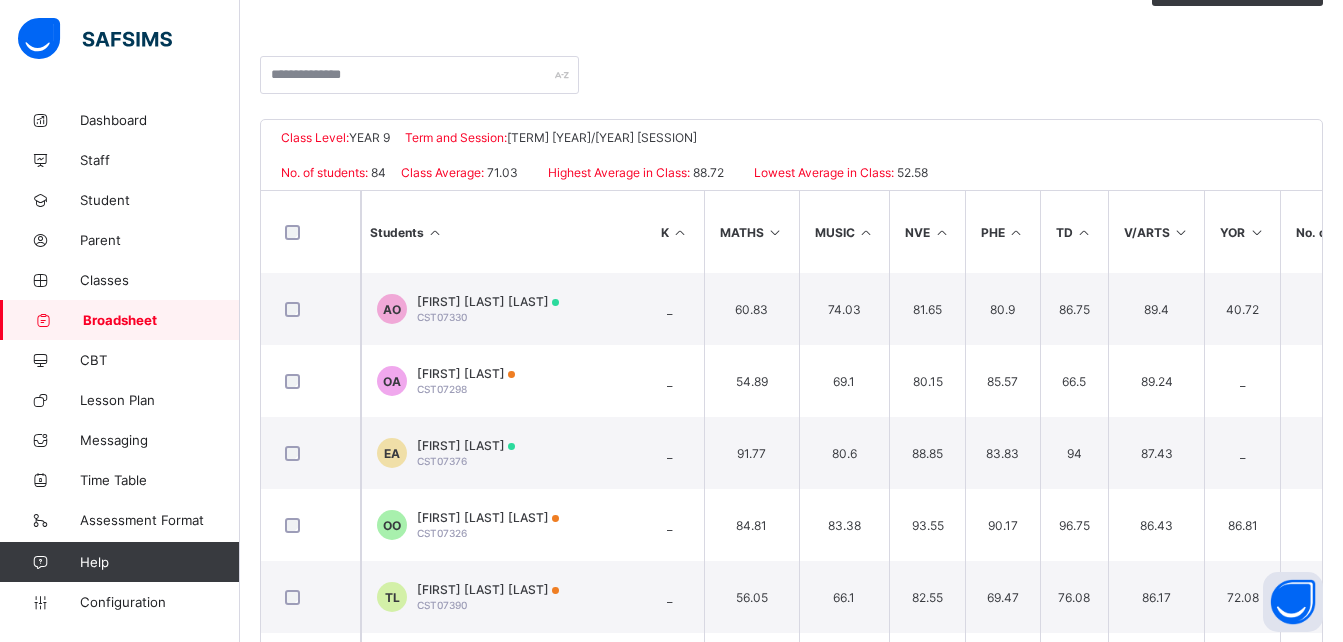 click at bounding box center (1084, 232) 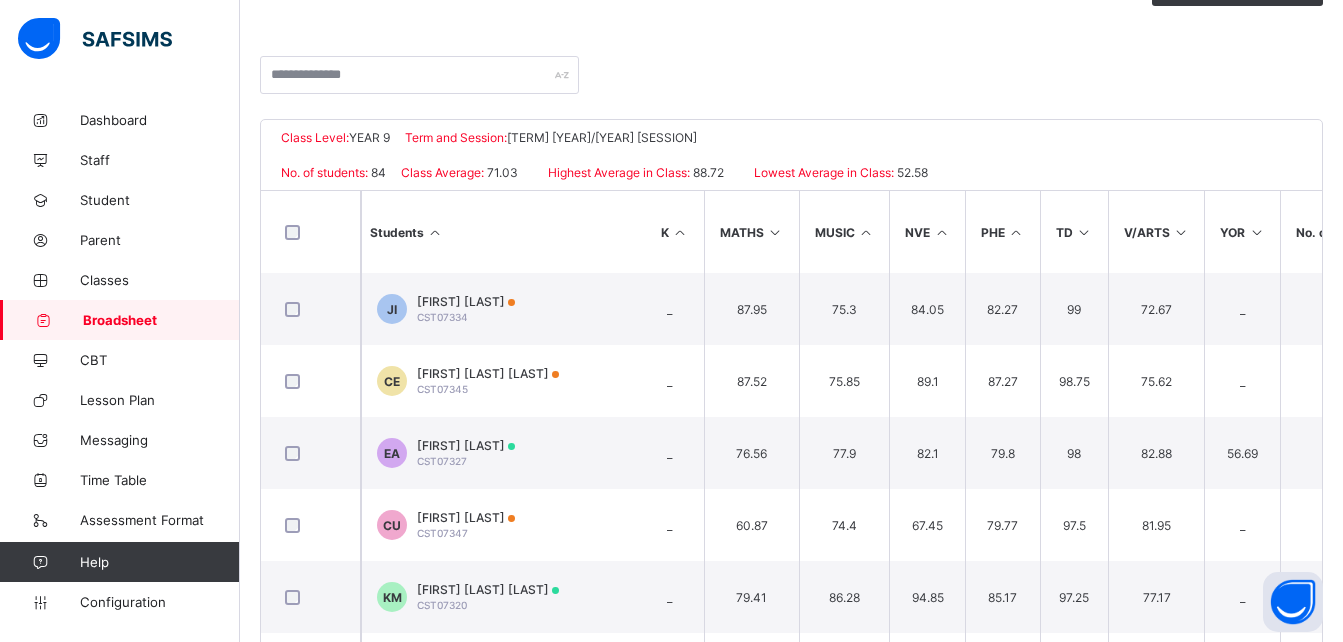 click on "PHE" at bounding box center (1002, 232) 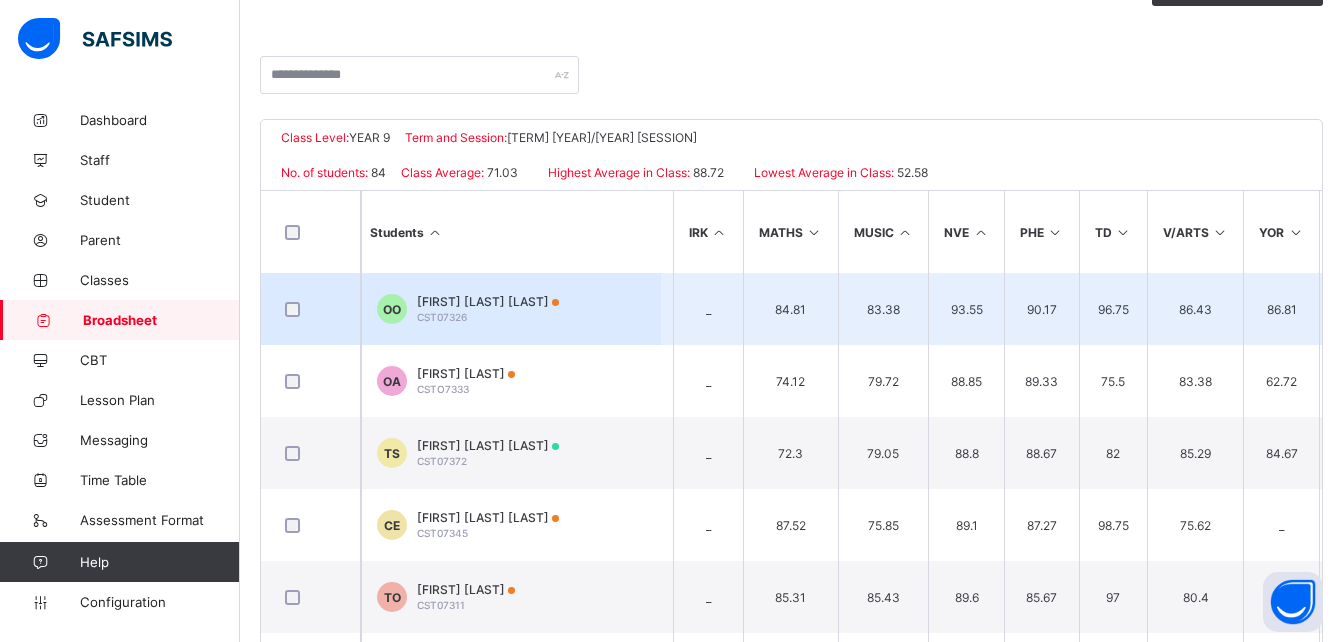 scroll, scrollTop: 0, scrollLeft: 1246, axis: horizontal 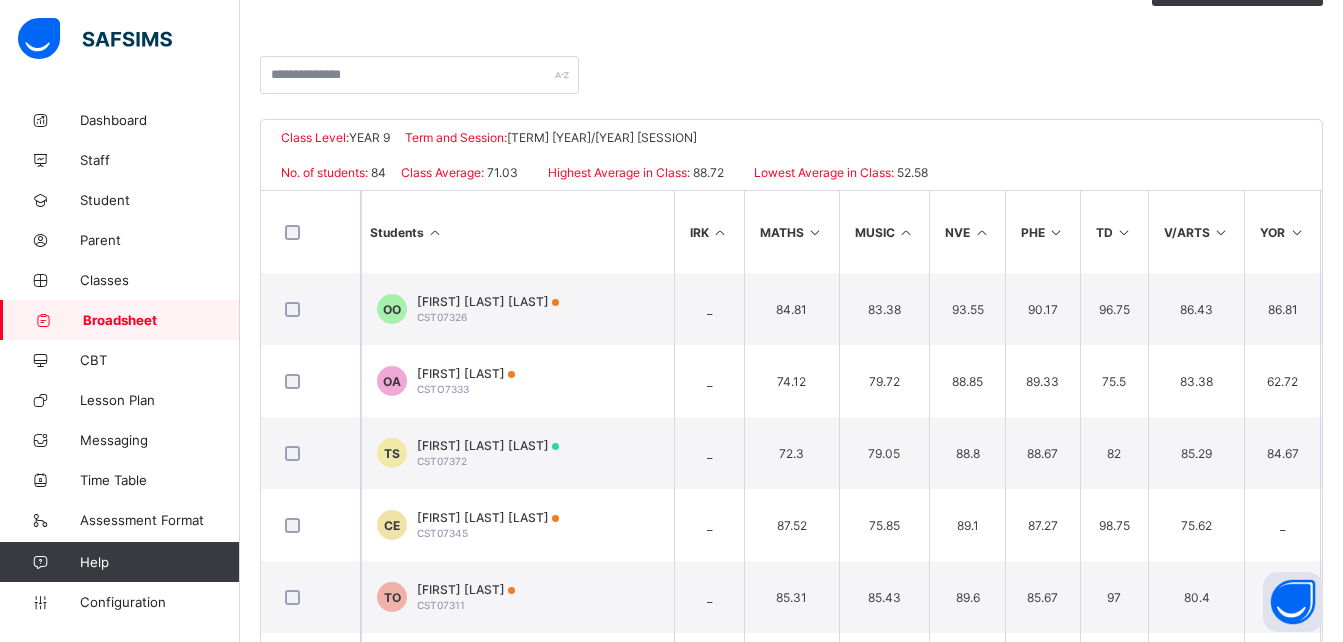 click on "NVE" at bounding box center (967, 232) 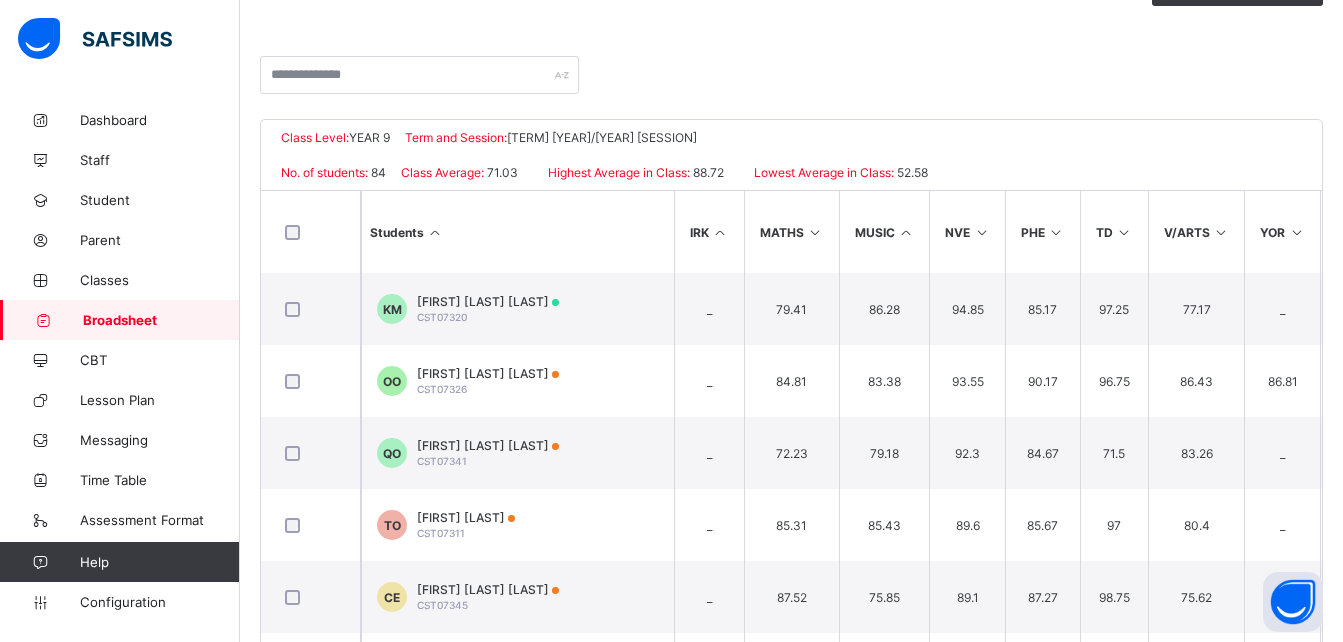 click at bounding box center (906, 232) 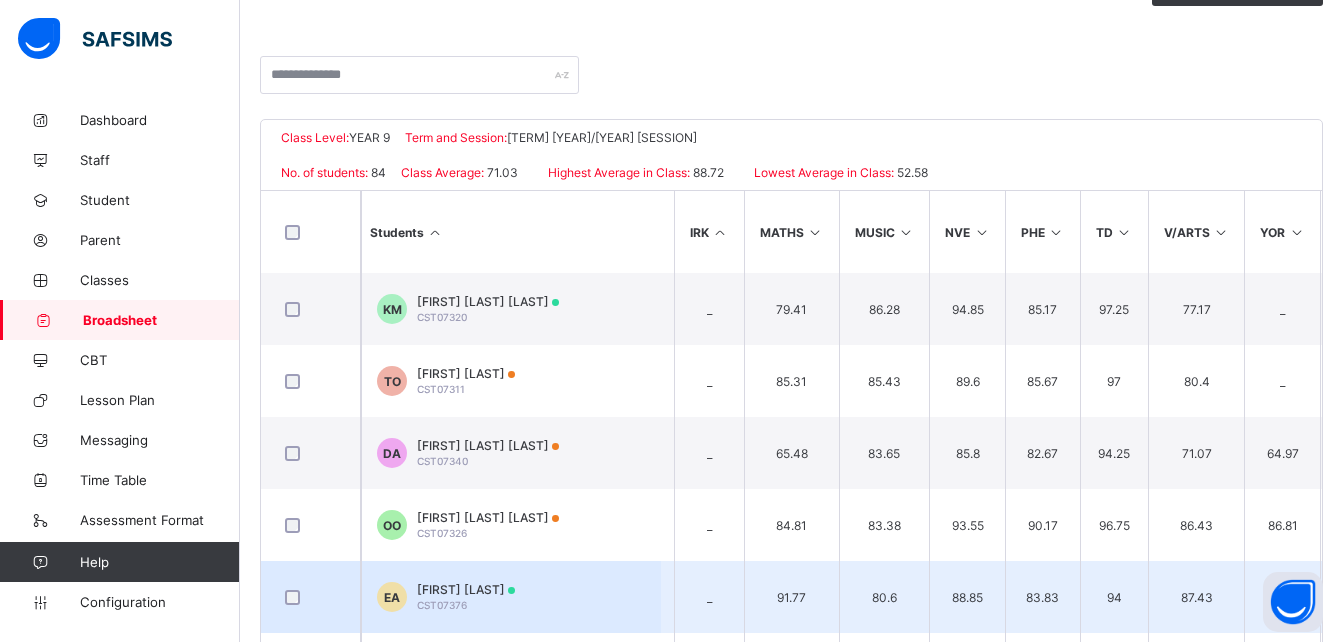 drag, startPoint x: 818, startPoint y: 231, endPoint x: 816, endPoint y: 311, distance: 80.024994 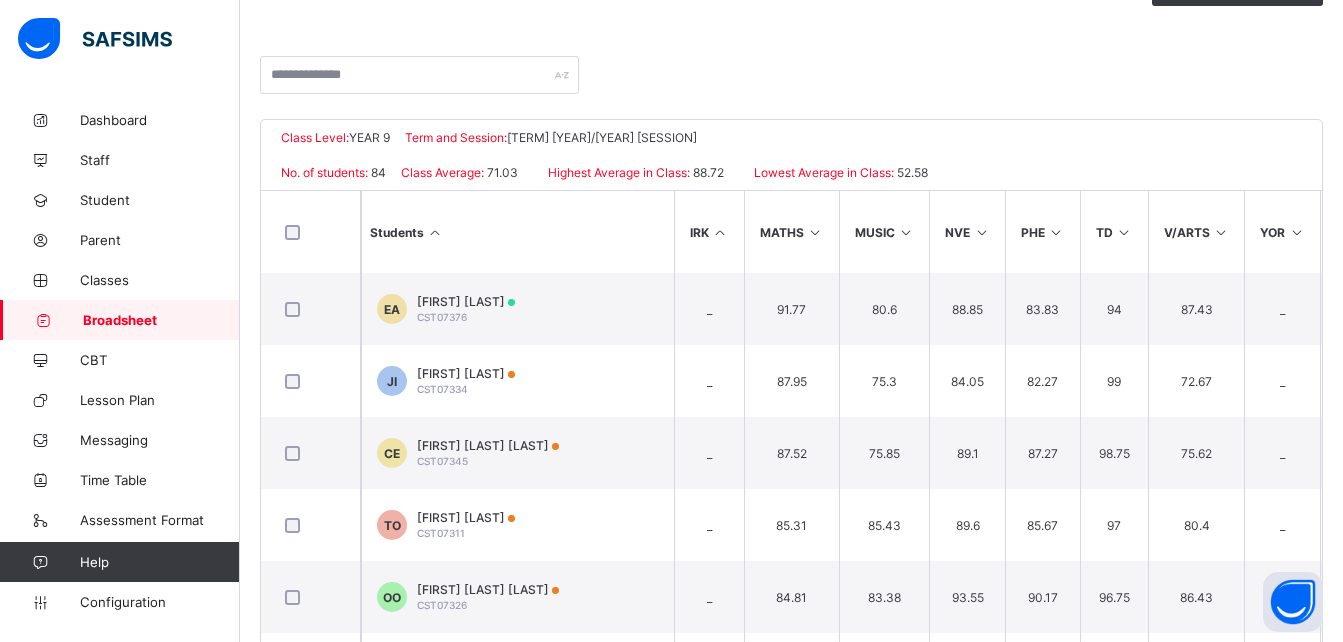 click on "Students   AGS   BASIC SCI   BASIC TECH   BUS   CRK   DRM   ENG STUD   FRE   GER   H/ECONS   HAUSA   HISTORY   ICT   IGBO   IRK   MATHS   MUSIC   NVE   PHE   TD   V/ARTS   YOR   No. of Subjects TOTAL Average Position   Grade EA   Ebubechukwu Gabriel AKUBUIRO     CST07376   86 83.9 94 90.15 88.61 94.75 79.34 82.83 82.55 80.17 _ 91.77 81.75 93.35 _ 91.77 80.6 88.85 83.83 94 87.43 _   19     1655.64     87.14     3rd     A   JI   Jeremy Ovie IHWIWHU     CST07334   83.75 76.4 92.75 87.96 81.7 77.29 80.1 81.5 87.72 79.25 _ 81.27 82 64.44 _ 87.95 75.3 84.05 82.27 99 72.67 _   19     1557.37     81.97     10th     A   CE   Chinua Yannick ERIKUME     CST07345   86.5 83.1 93.67 91.13 86.68 81.29 84.3 93.58 87.15 82.08 _ 90.8 83.25 90.73 _ 87.52 75.85 89.1 87.27 98.75 75.62 _   19     1648.36     86.76     4th     A   TO   Treasure Chimdindu OBED     CST07311   81 82.6 91.5 91.56 82.11 78.63 83.23 78.88 79.75 86.75 _ 80.83 86.75 90.86 _ 85.31 85.43 89.6 85.67 97 80.4 _   19     1617.86     85.15     6th     A   OO" at bounding box center (390, 3256) 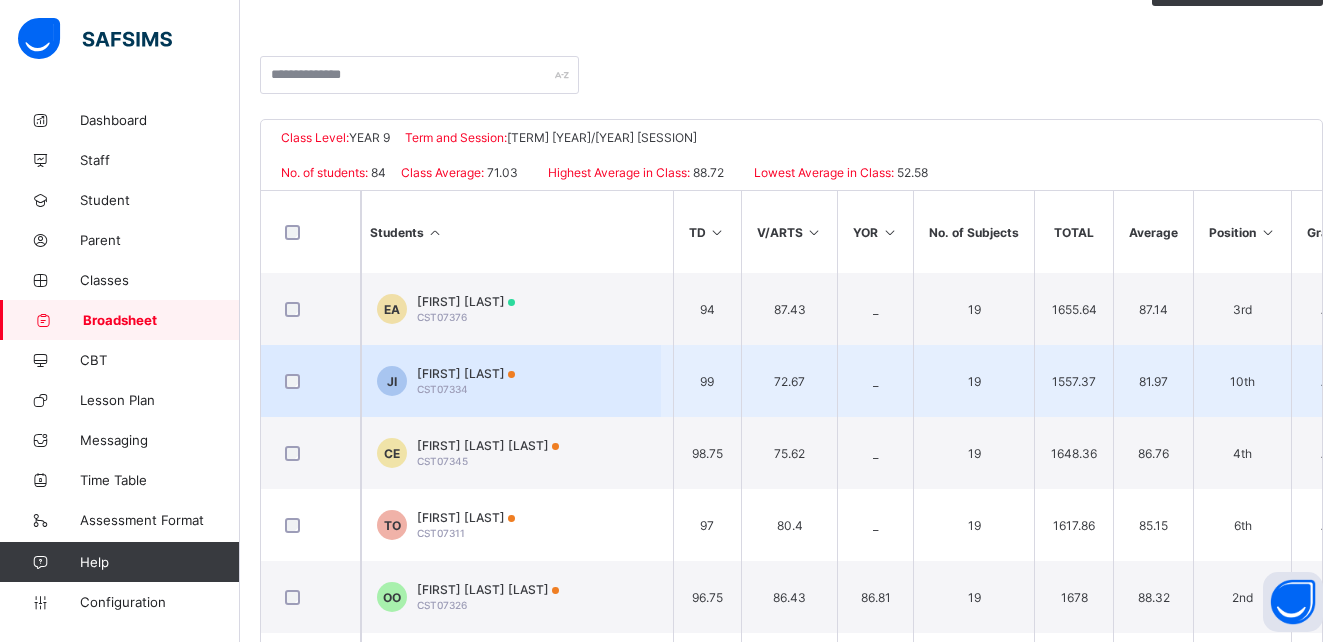 scroll, scrollTop: 0, scrollLeft: 1651, axis: horizontal 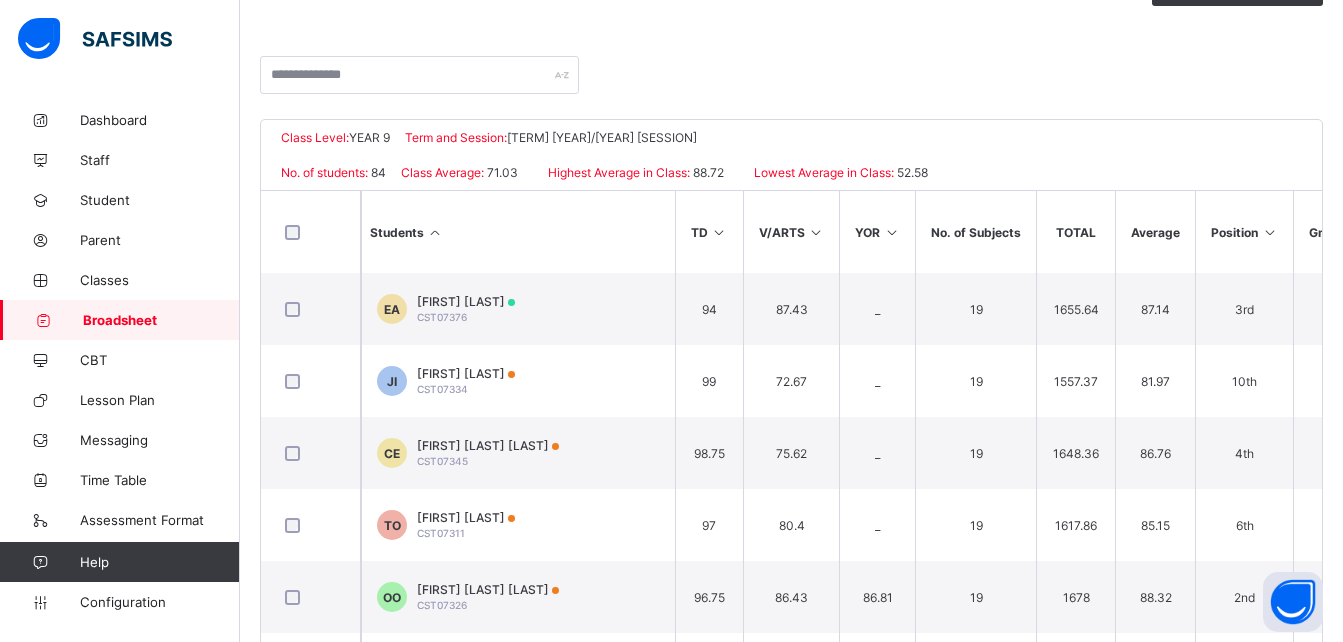 click at bounding box center [1269, 232] 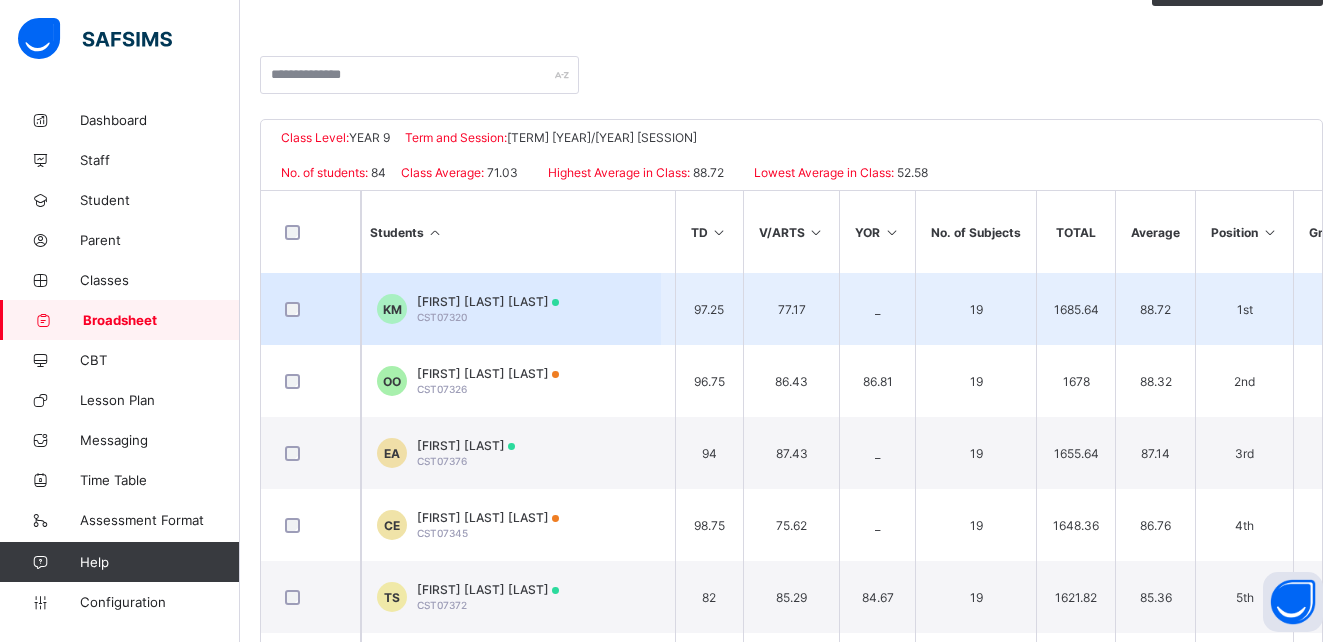 click on "Kememeniose Hadassah MGBAKOR" at bounding box center (488, 301) 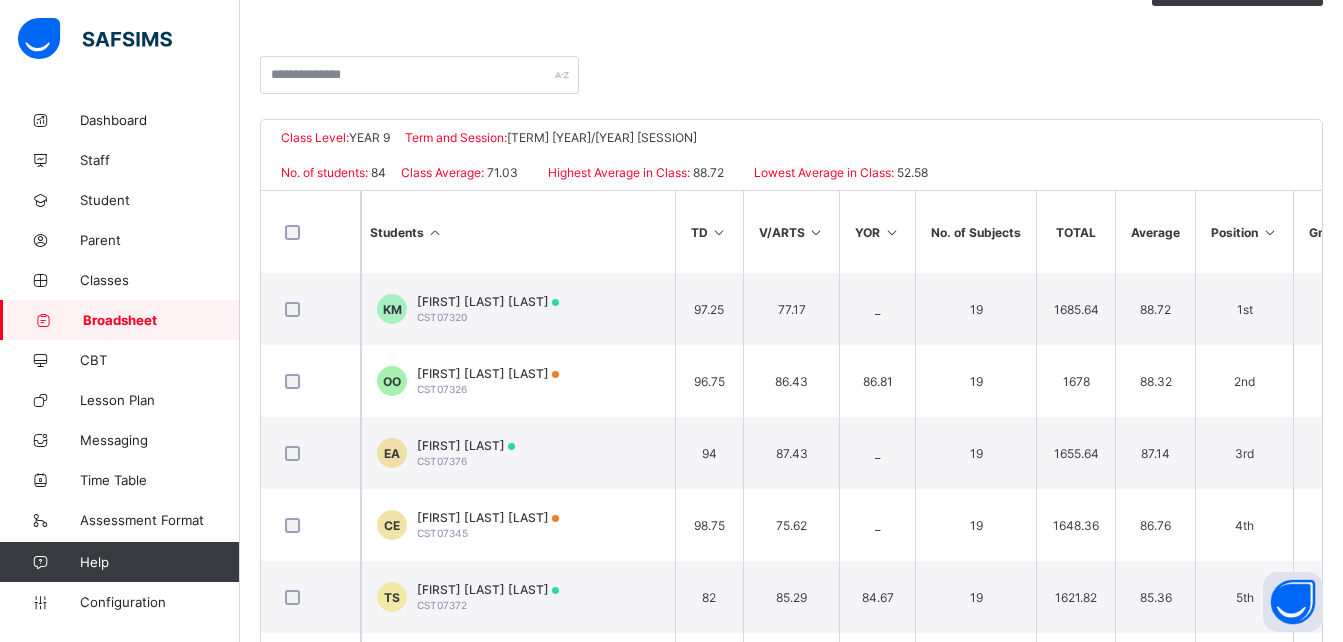 click on "MIDTERM" at bounding box center (1006, 745) 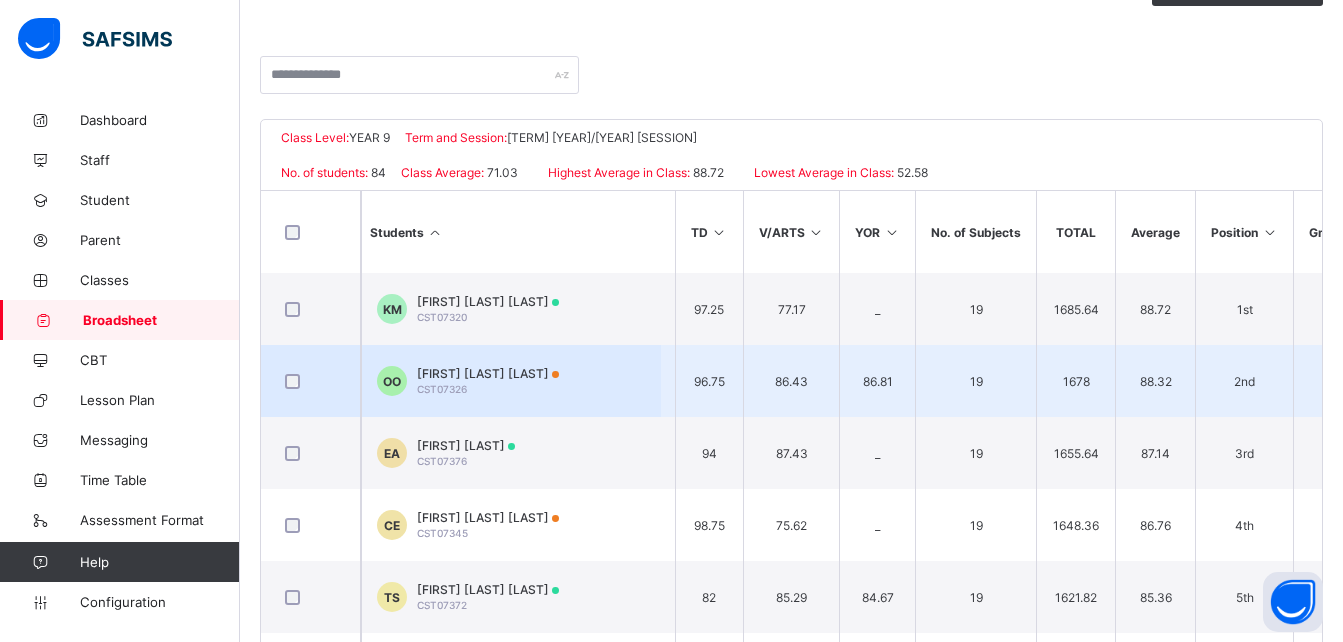 click on "OO   Oluwadamisola Gloria ODUMUBONI     CST07326" at bounding box center [511, 381] 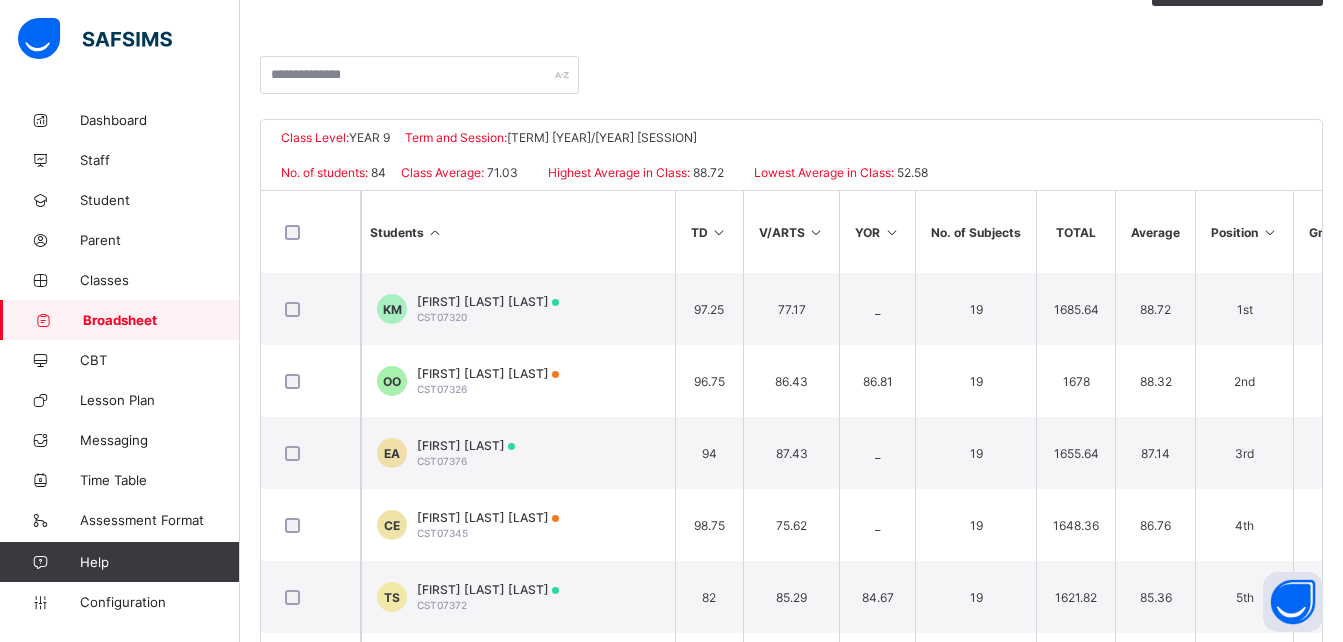 scroll, scrollTop: 416, scrollLeft: 0, axis: vertical 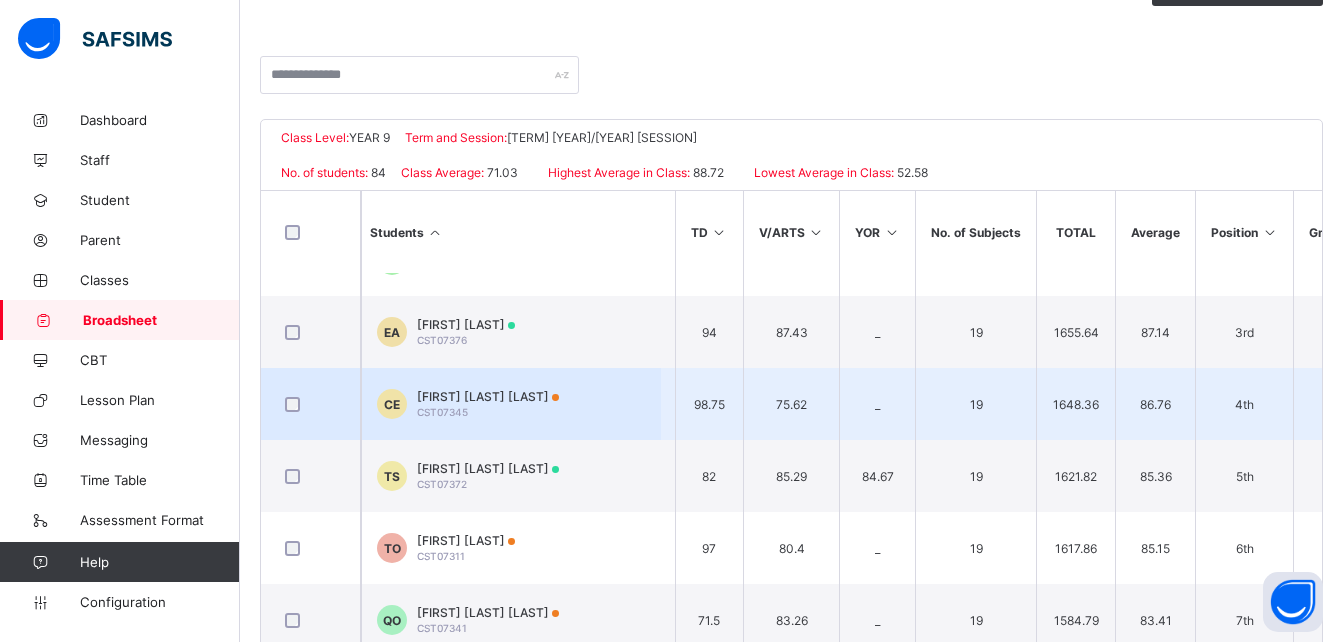 click on "75.62" at bounding box center [791, 404] 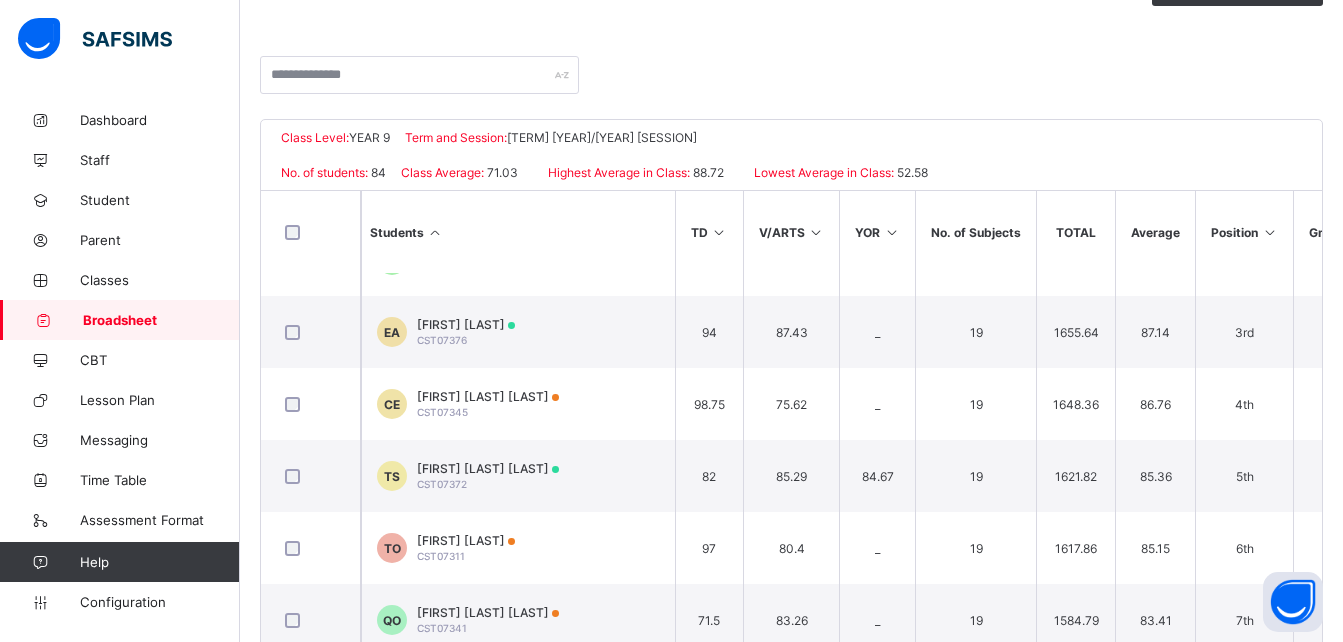 scroll, scrollTop: 906, scrollLeft: 0, axis: vertical 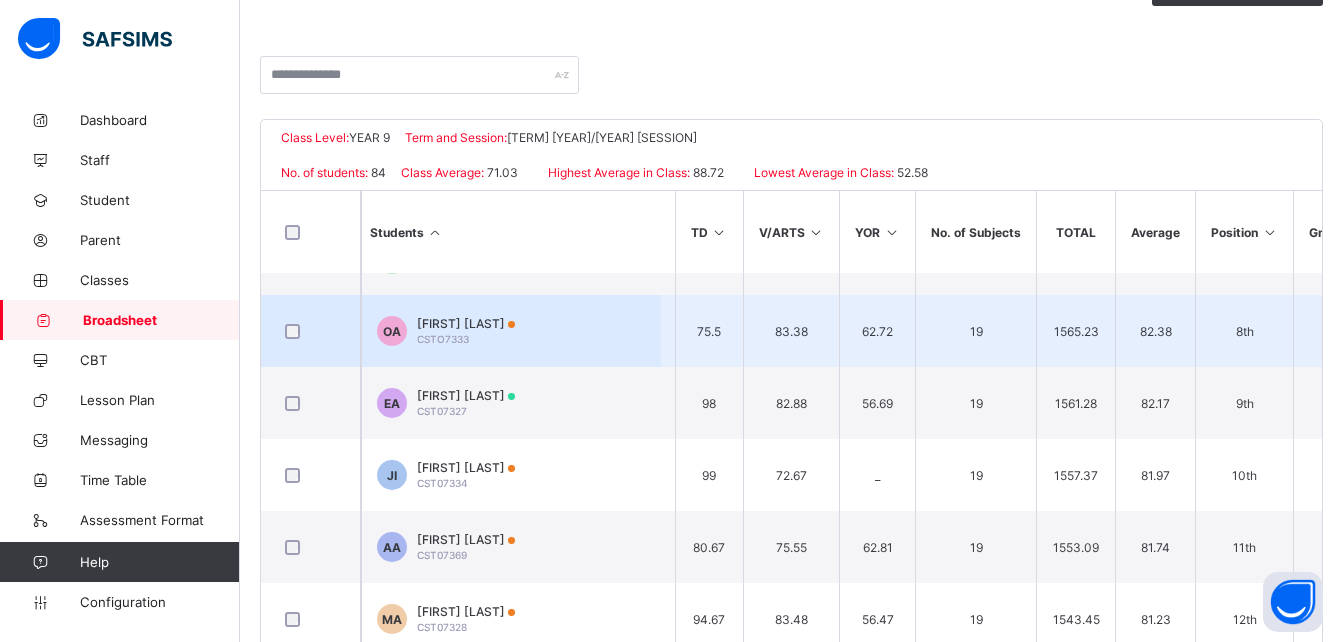 click on "Oluwatishe  Alex-Finnih" at bounding box center [466, 323] 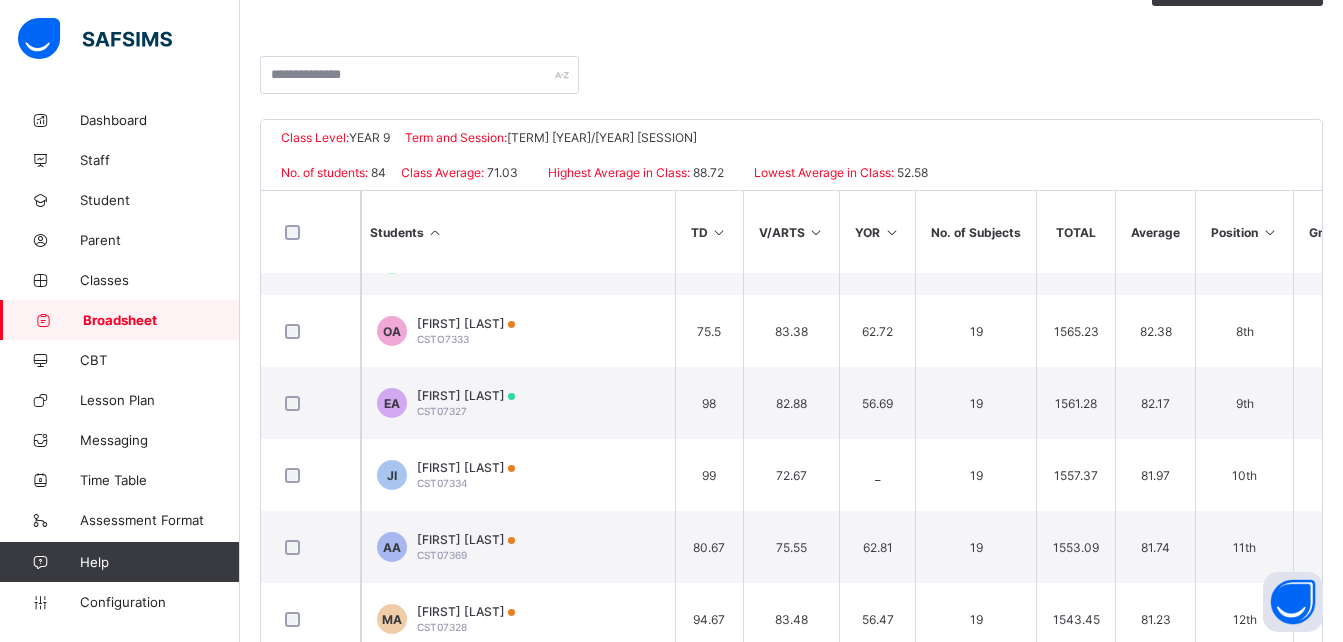 scroll, scrollTop: 893, scrollLeft: 0, axis: vertical 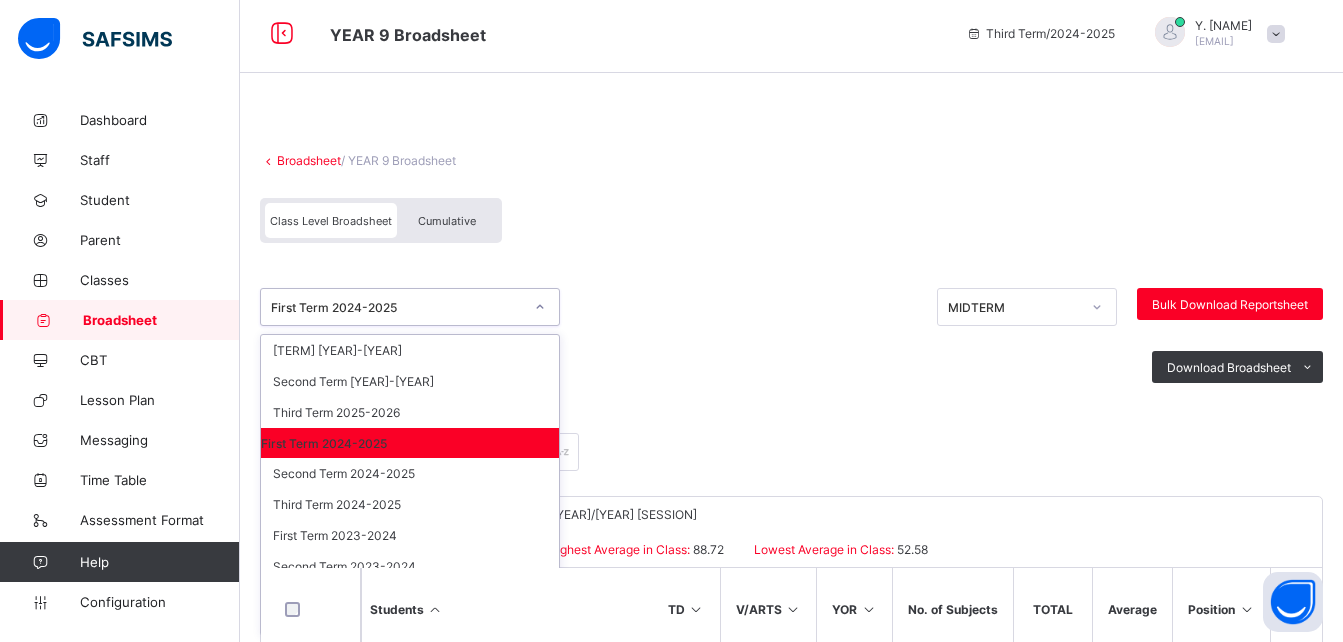 click on "First Term 2024-2025" at bounding box center [391, 307] 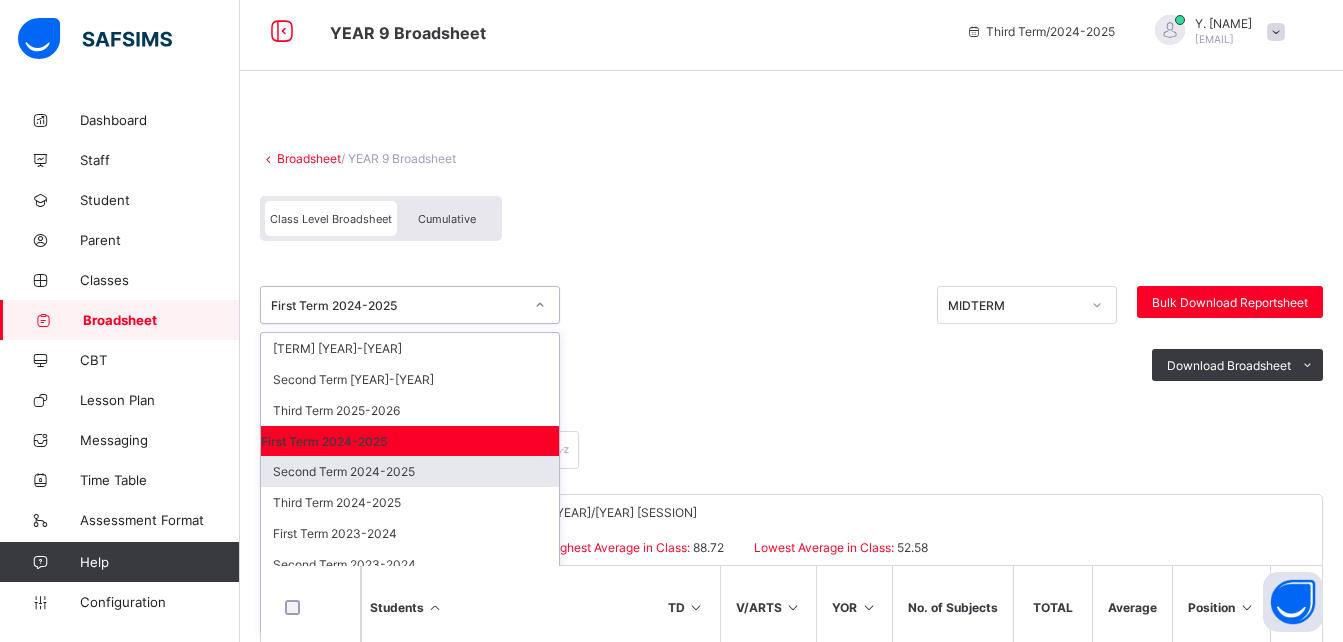 click on "Second Term 2024-2025" at bounding box center [410, 471] 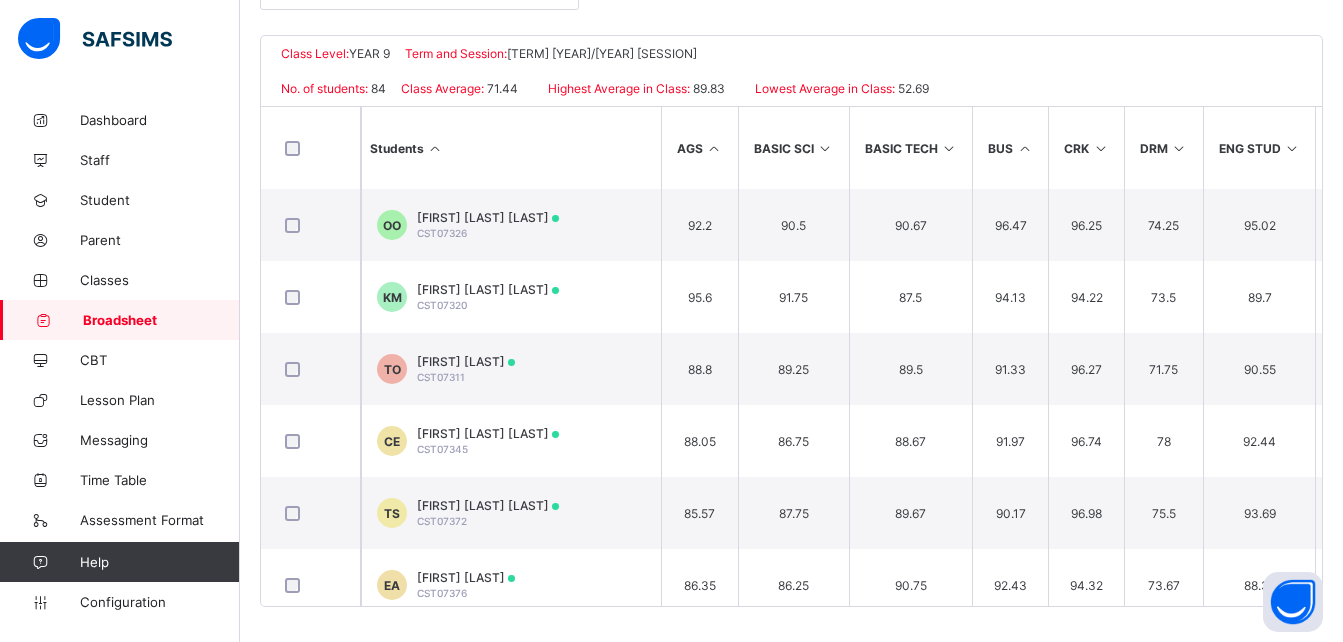 scroll, scrollTop: 473, scrollLeft: 0, axis: vertical 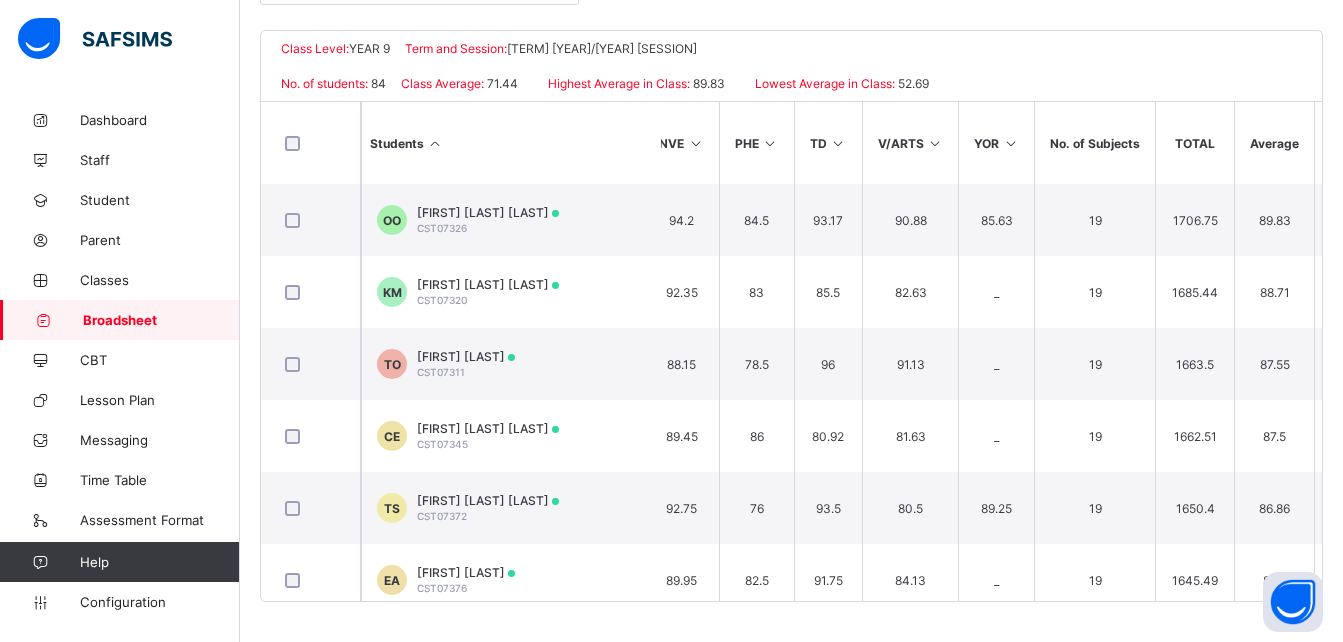 click at bounding box center (838, 143) 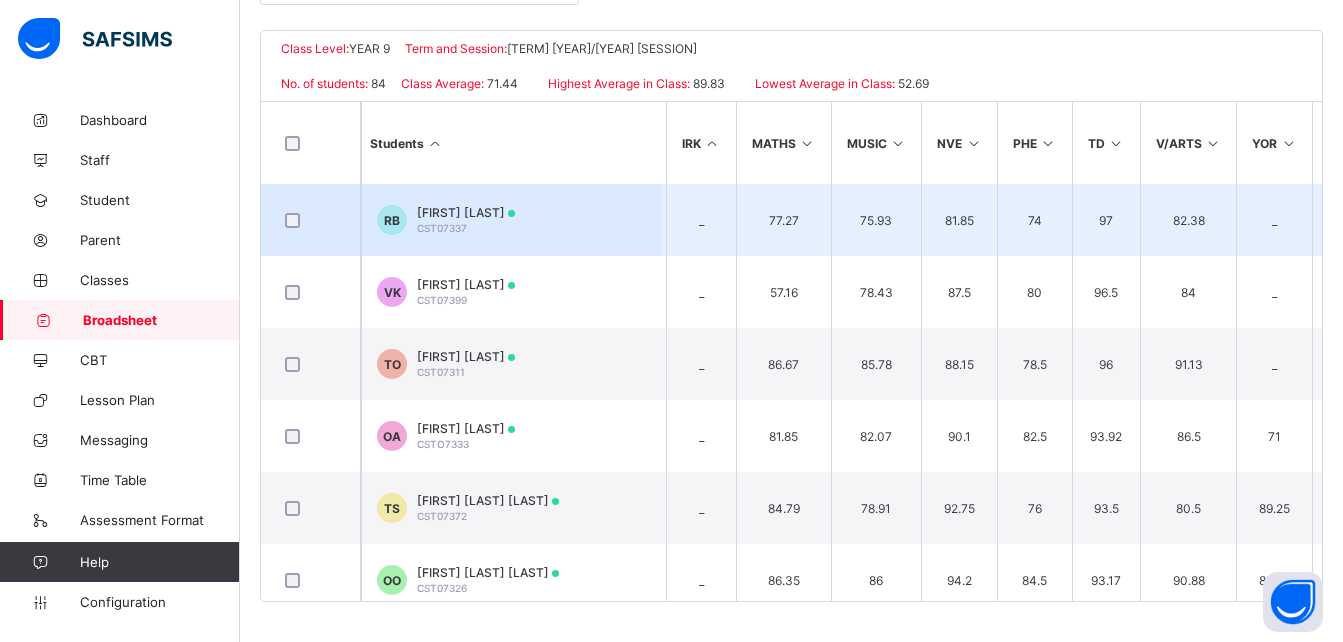 scroll, scrollTop: 0, scrollLeft: 1253, axis: horizontal 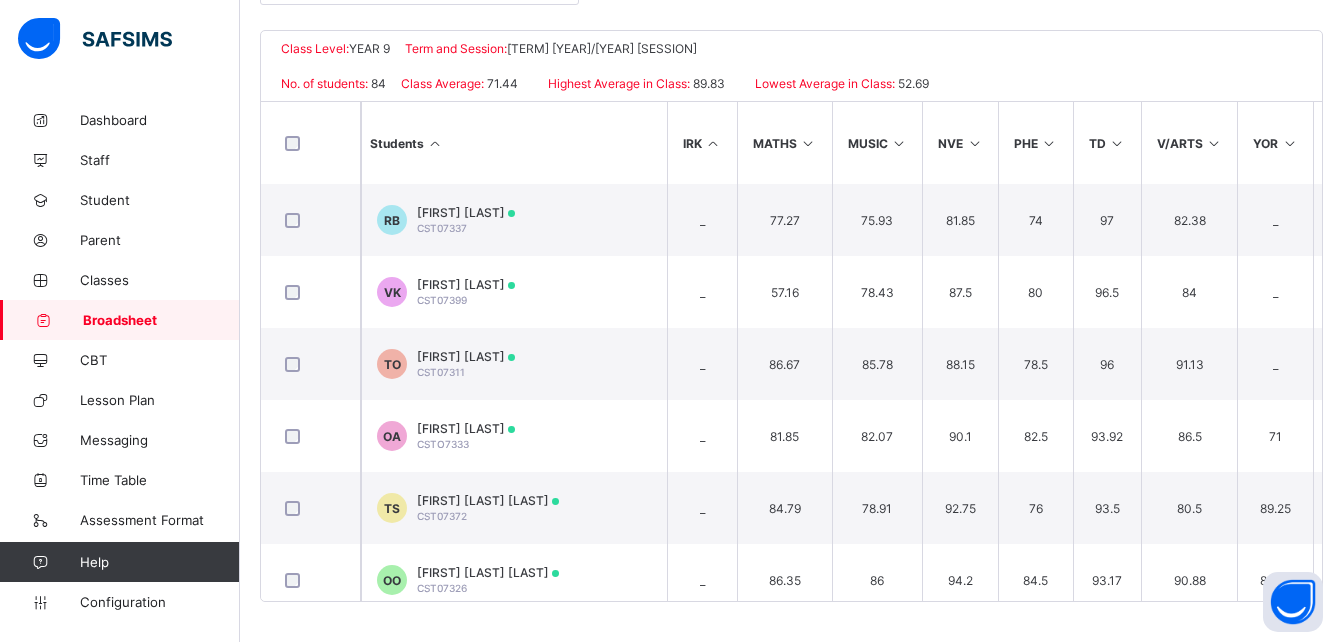 click at bounding box center (808, 143) 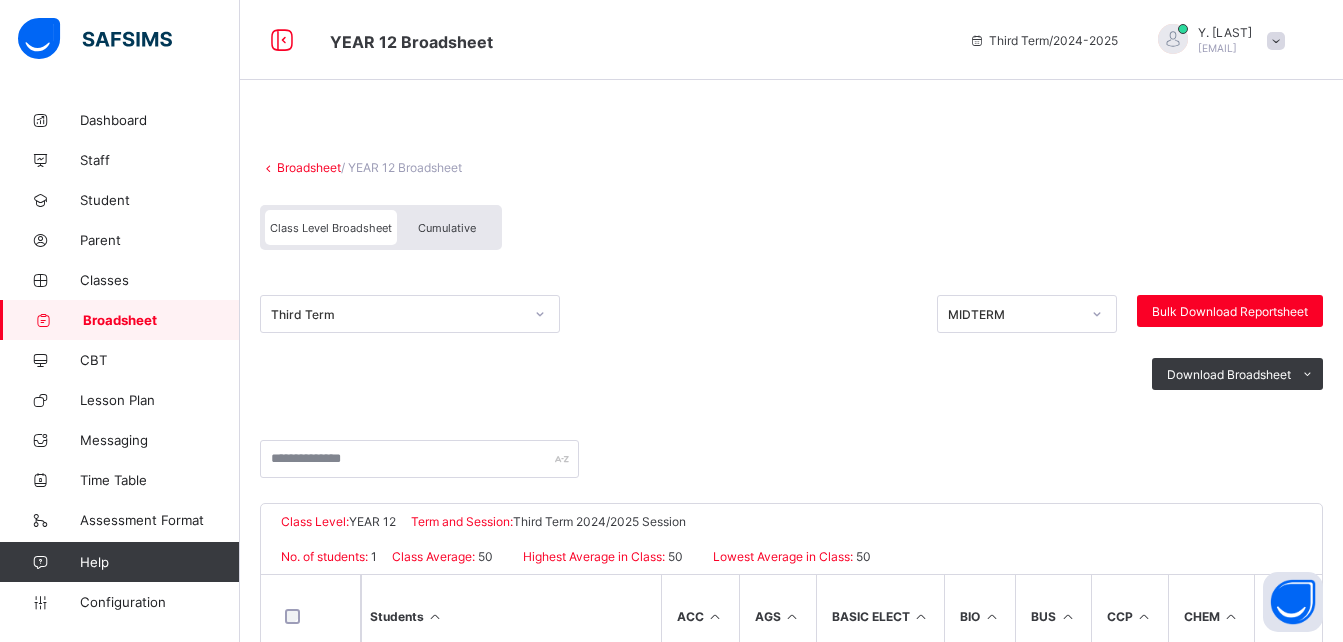 scroll, scrollTop: 136, scrollLeft: 0, axis: vertical 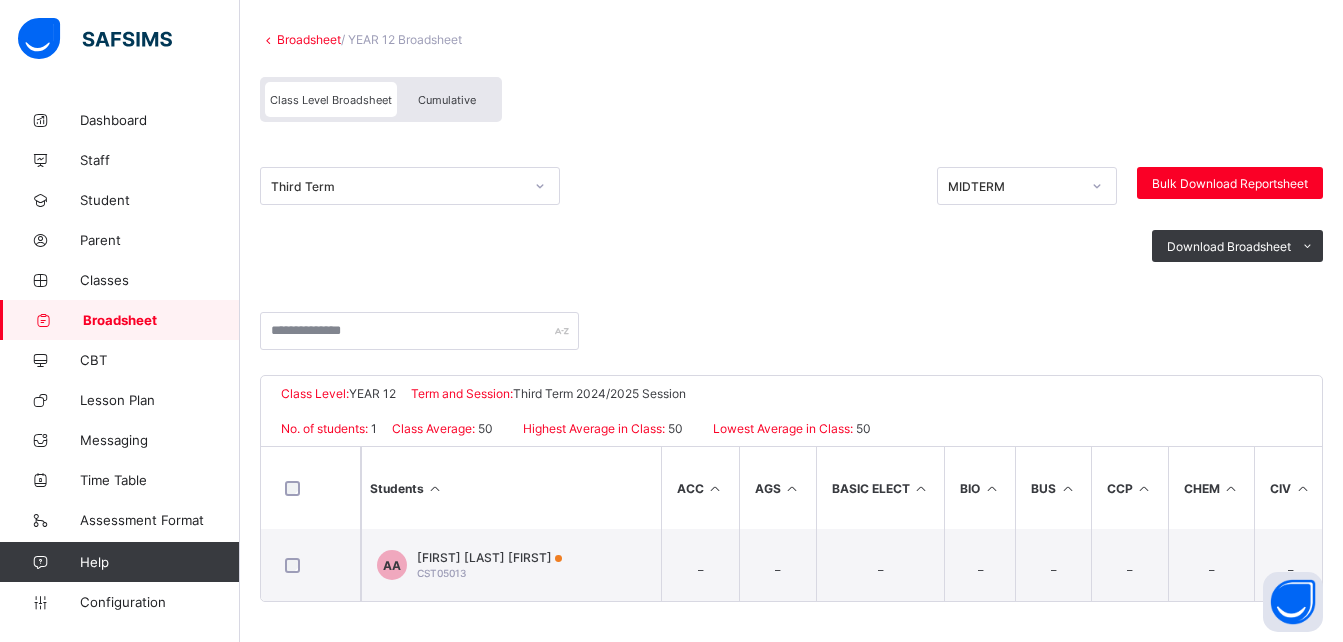 click on "Third Term" at bounding box center (391, 186) 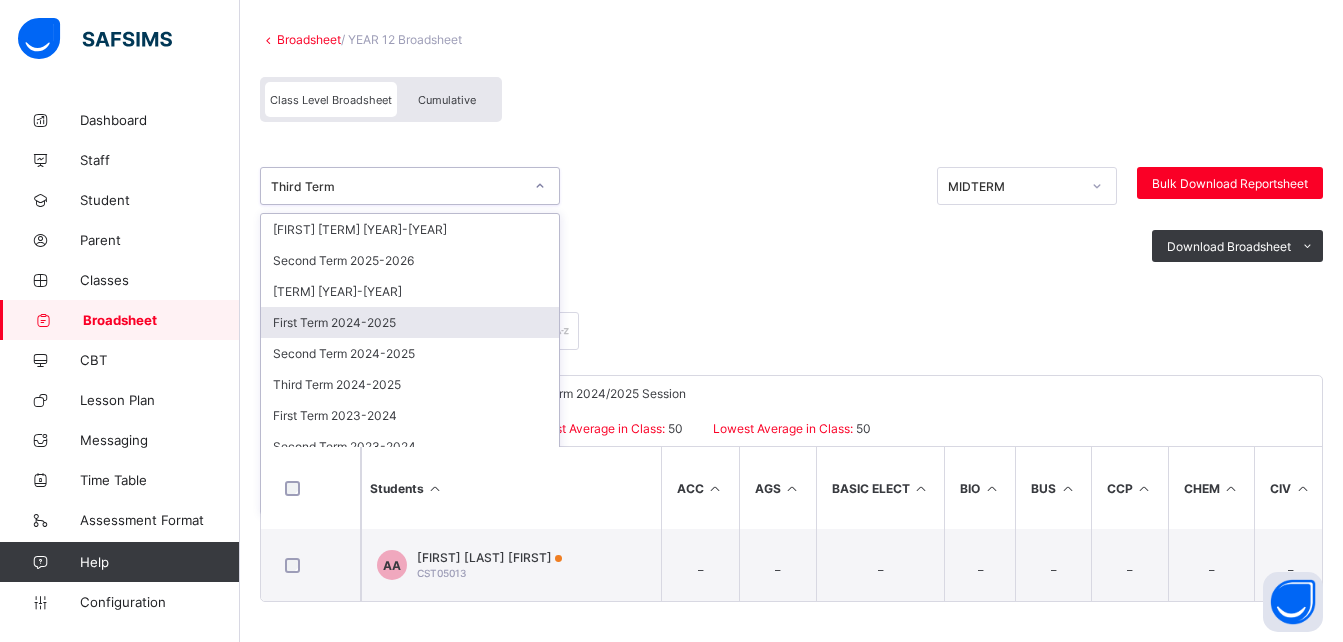 click on "First Term 2024-2025" at bounding box center (410, 322) 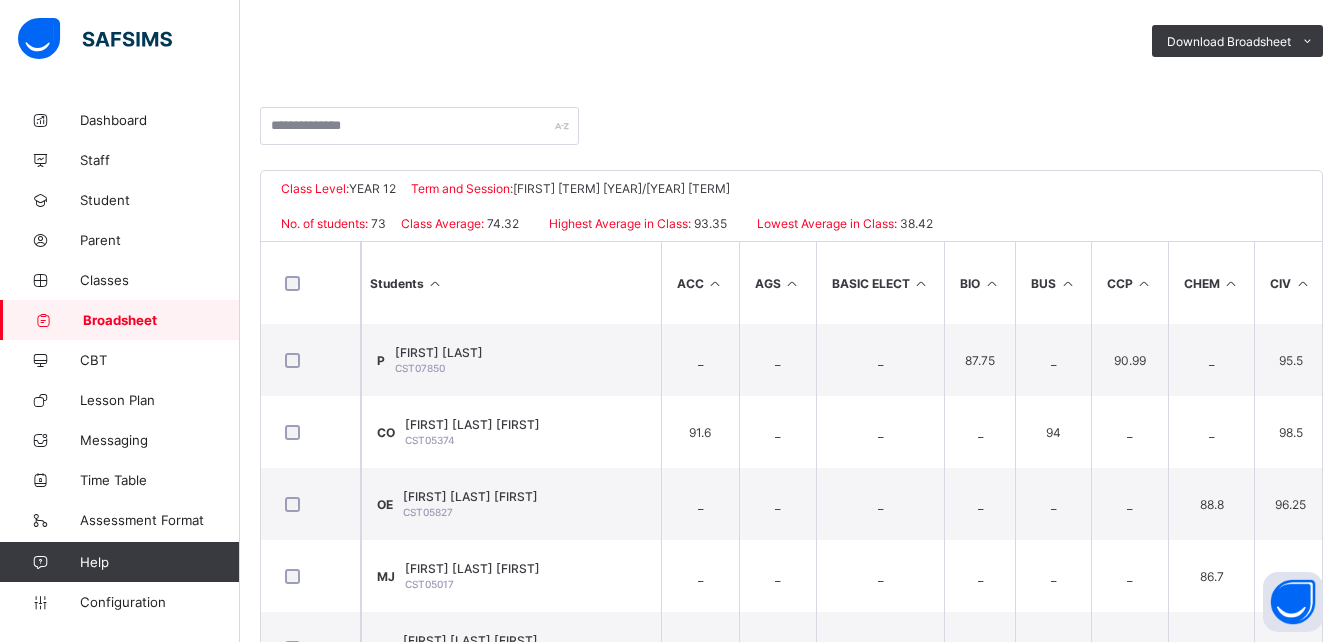 scroll, scrollTop: 334, scrollLeft: 0, axis: vertical 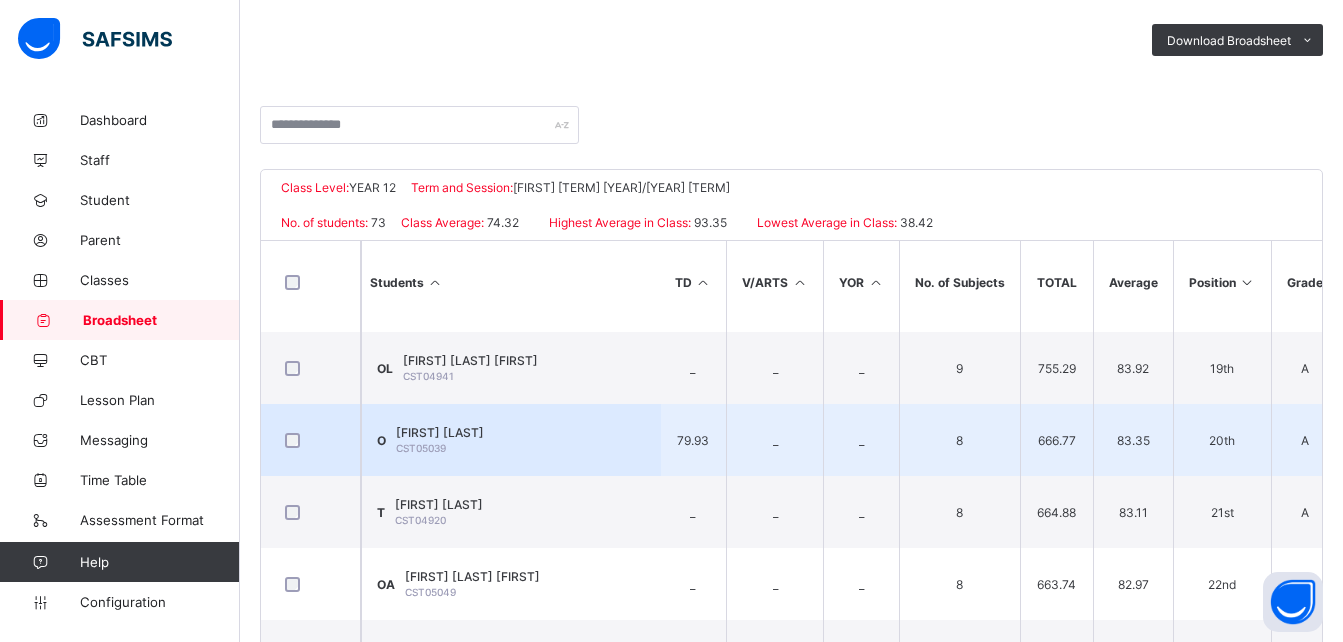 click on "8" at bounding box center [959, 440] 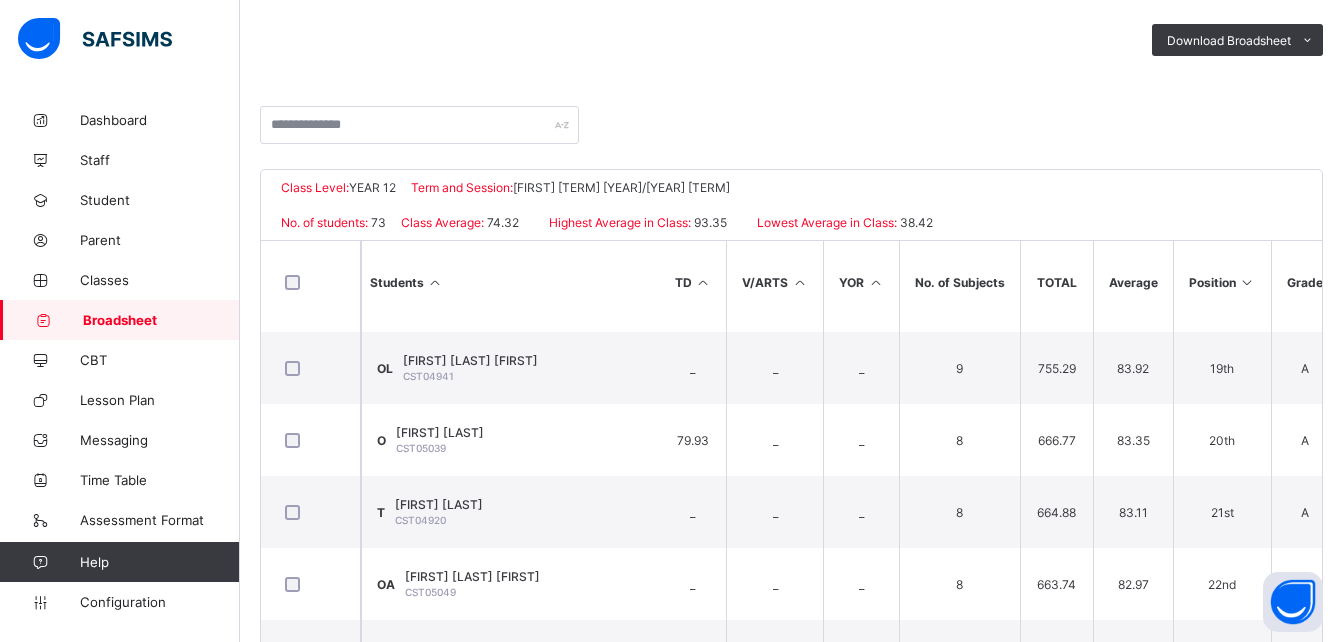 scroll, scrollTop: 357, scrollLeft: 0, axis: vertical 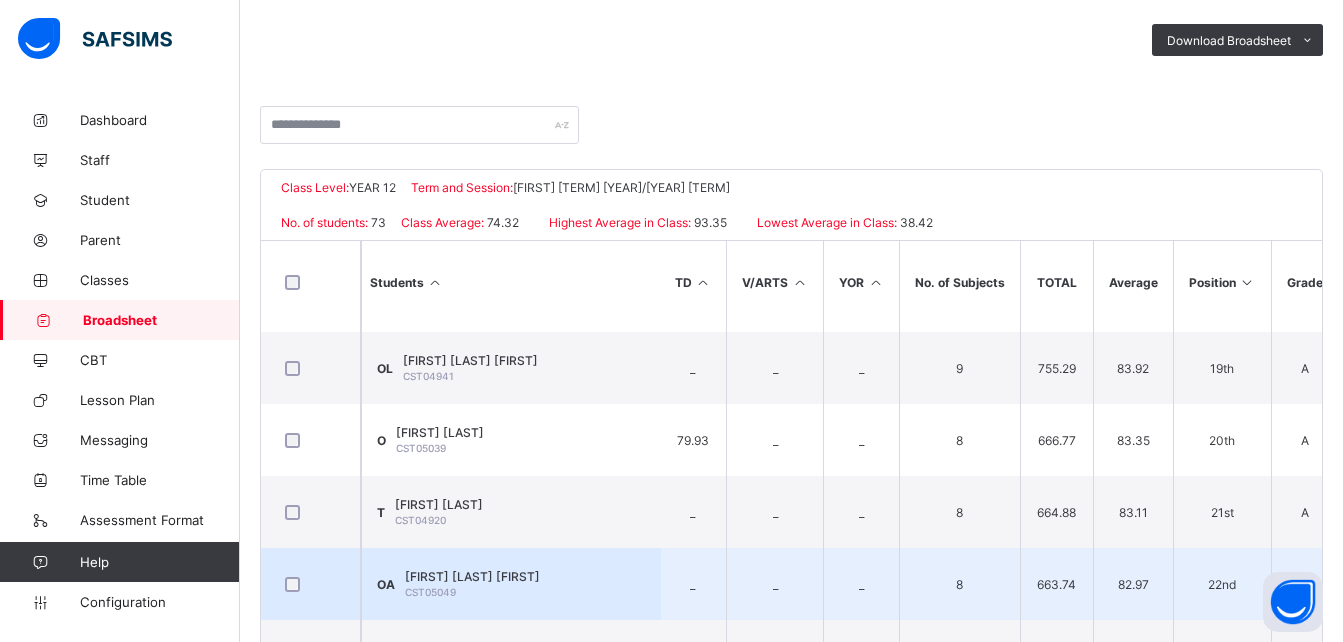 click on "Close" at bounding box center [1190, 1635] 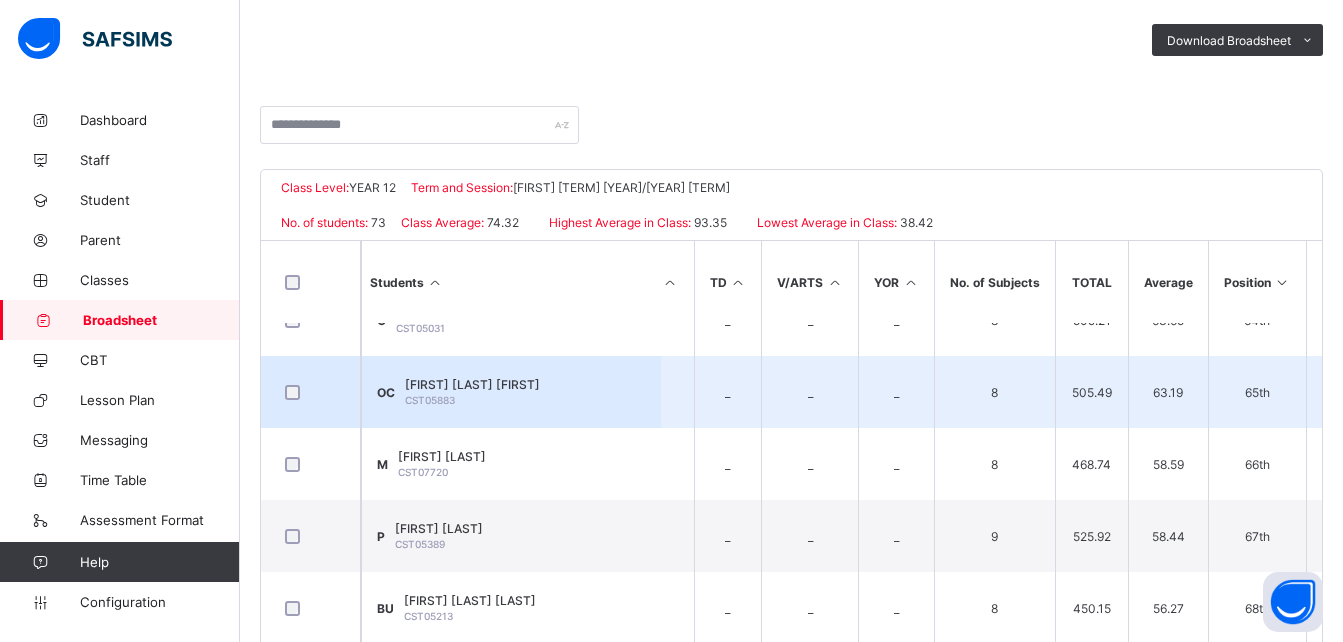 scroll, scrollTop: 4847, scrollLeft: 2879, axis: both 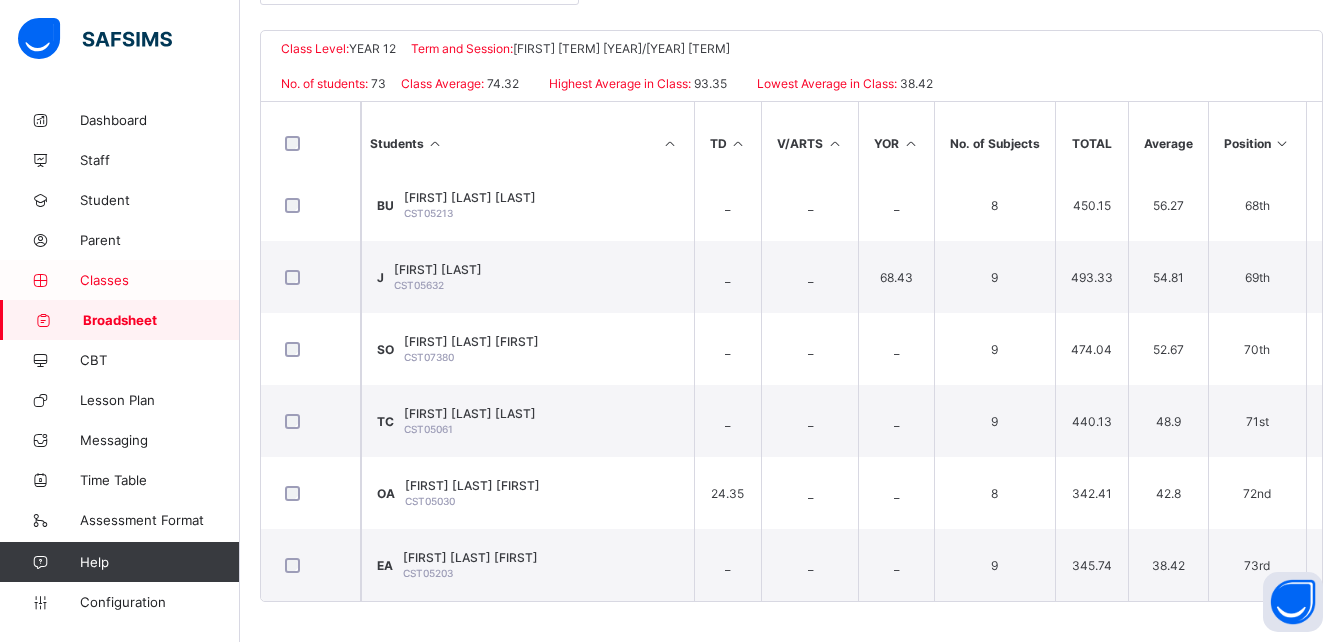 click on "Classes" at bounding box center (120, 280) 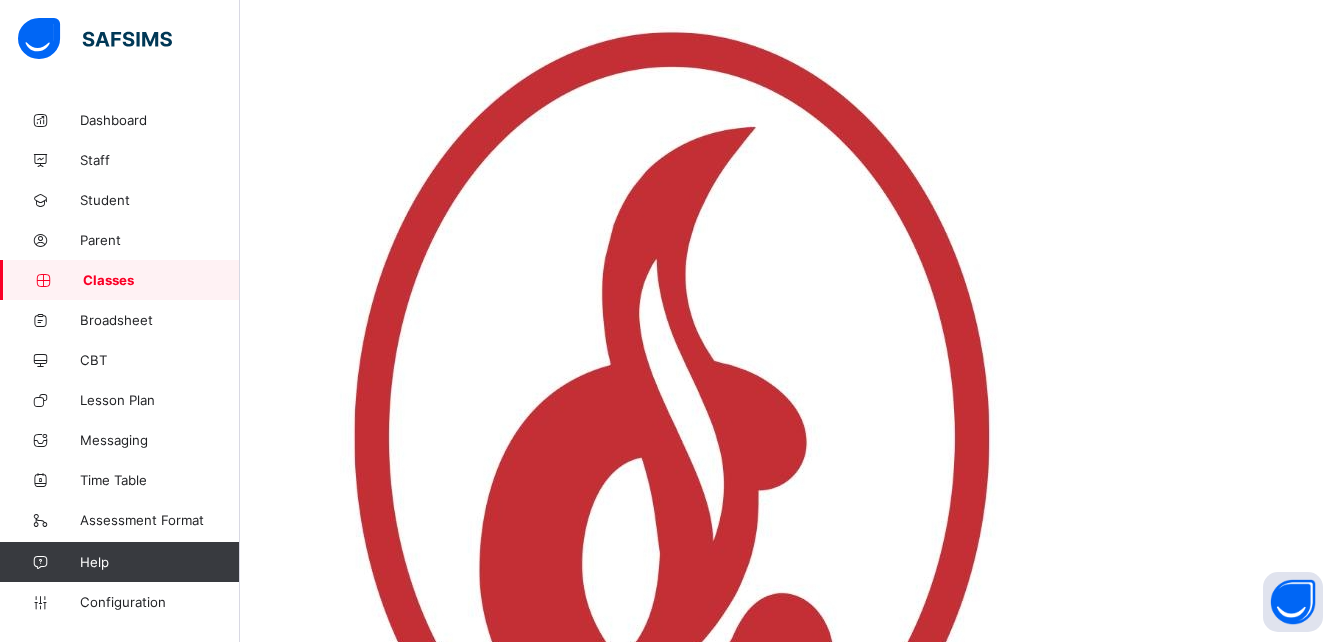scroll, scrollTop: 0, scrollLeft: 0, axis: both 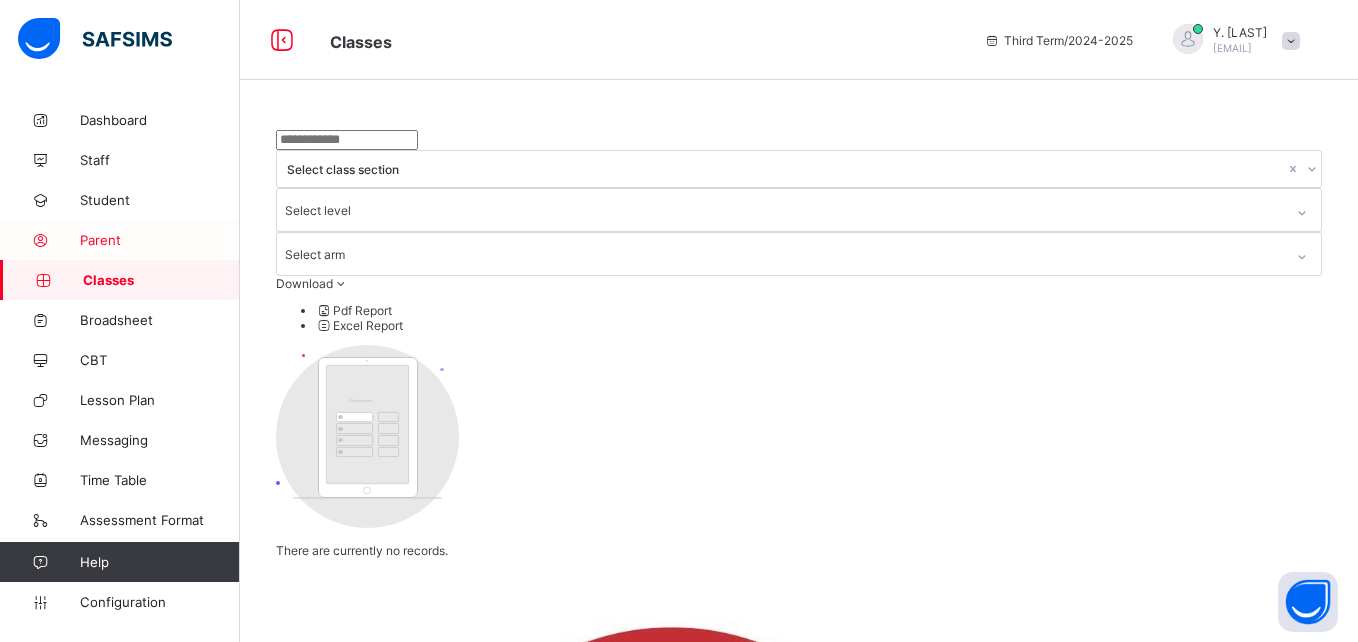 click on "Parent" at bounding box center (120, 240) 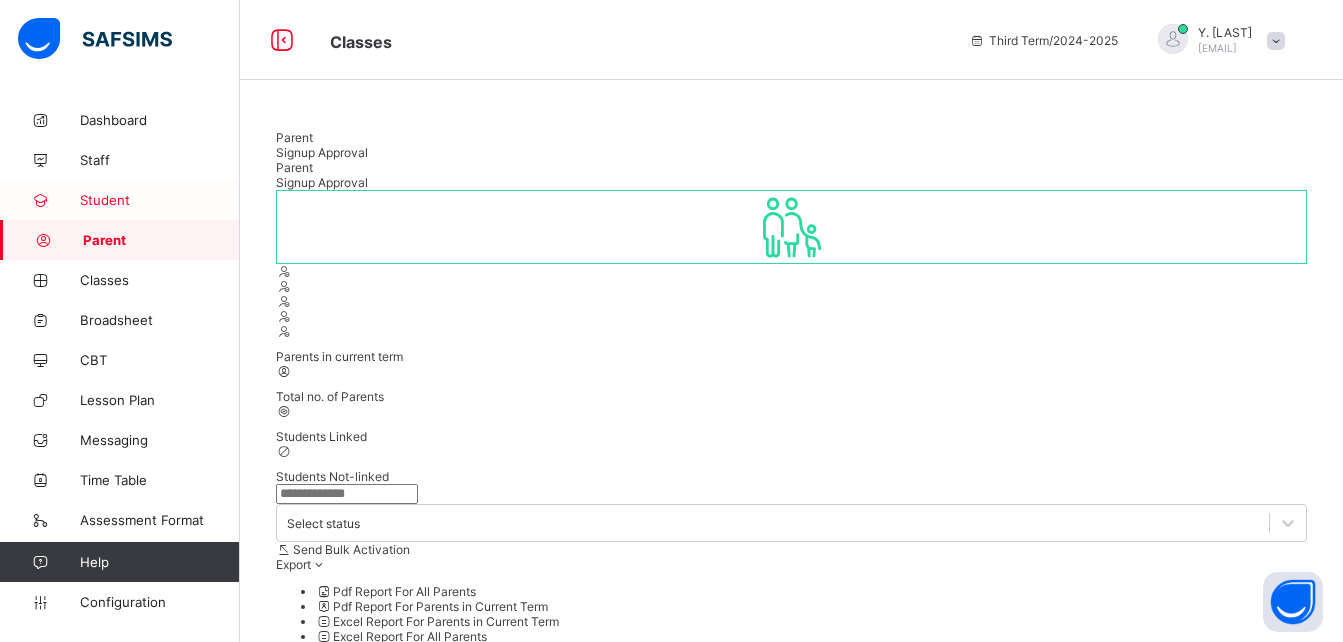 click on "Student" at bounding box center (160, 200) 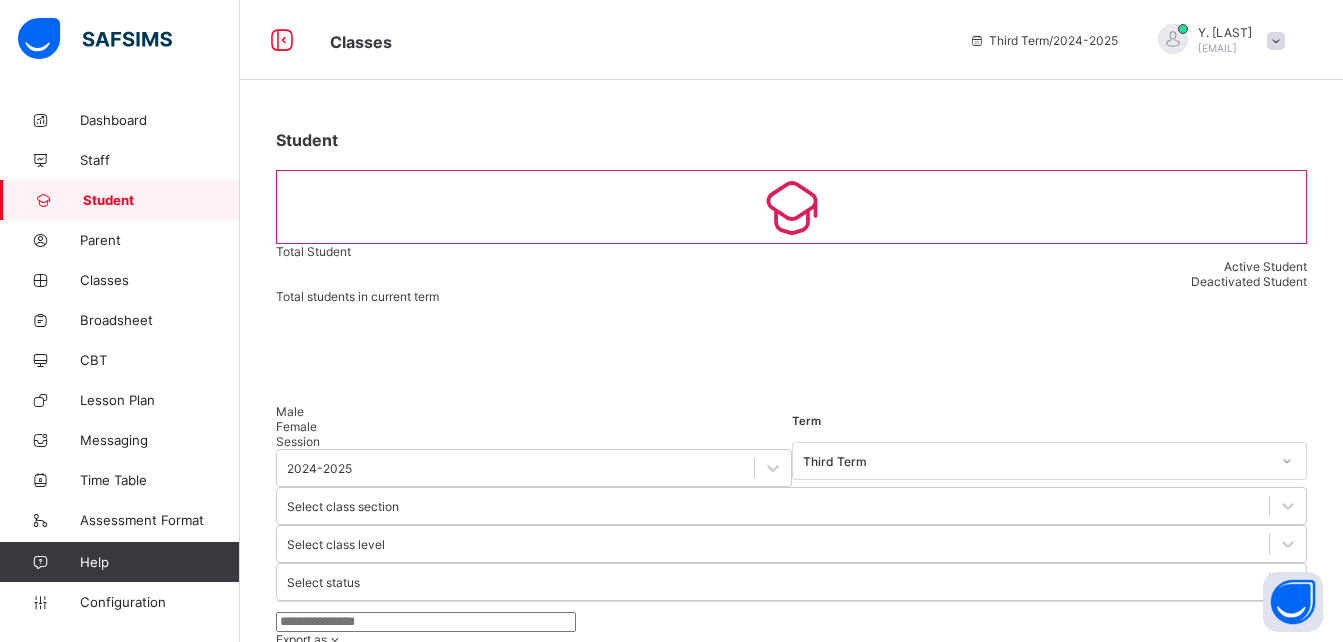 click at bounding box center [426, 622] 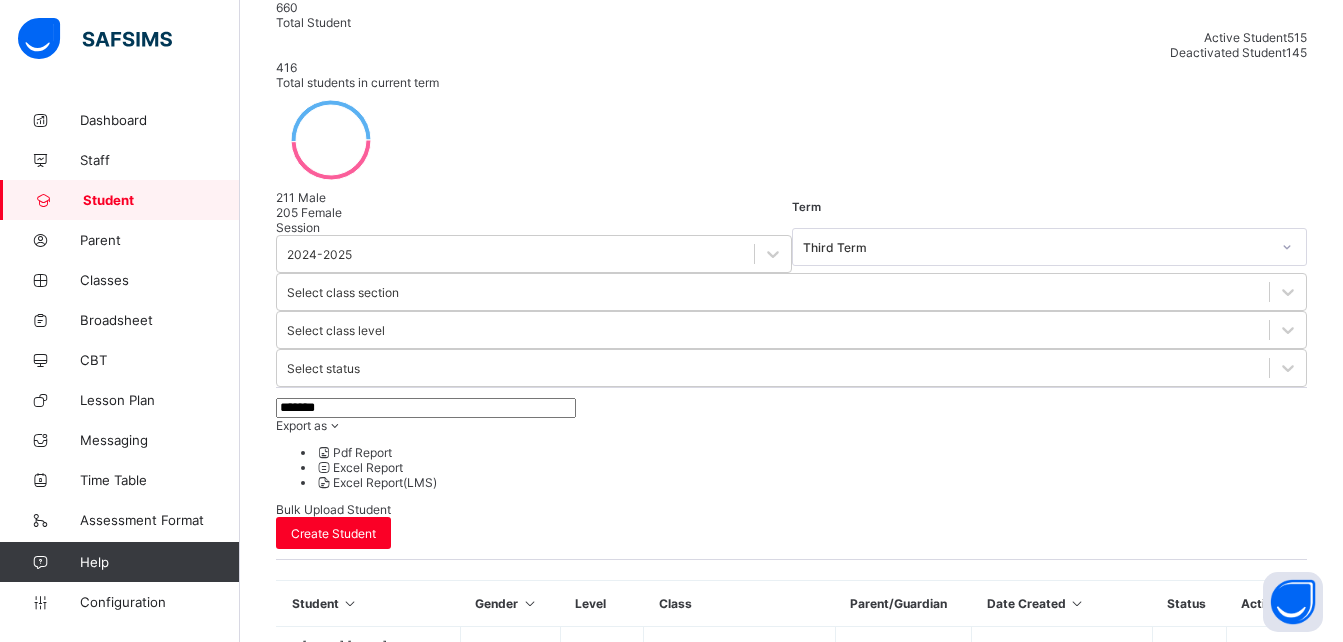 scroll, scrollTop: 143, scrollLeft: 0, axis: vertical 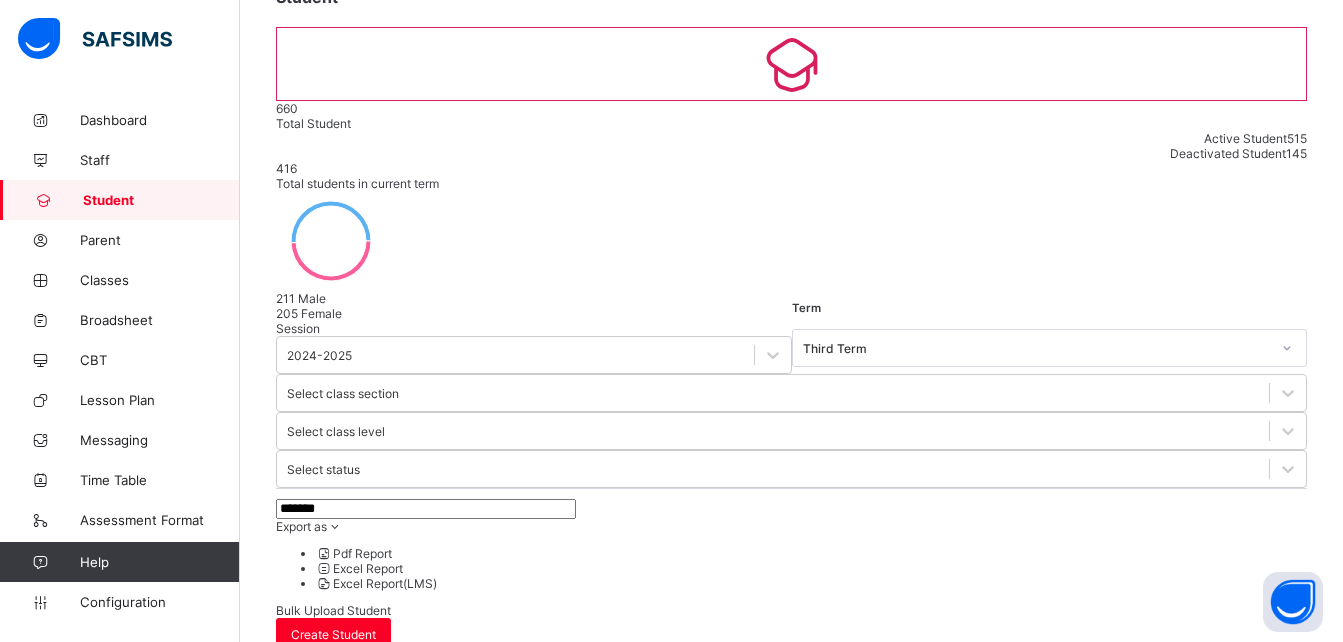 type on "*******" 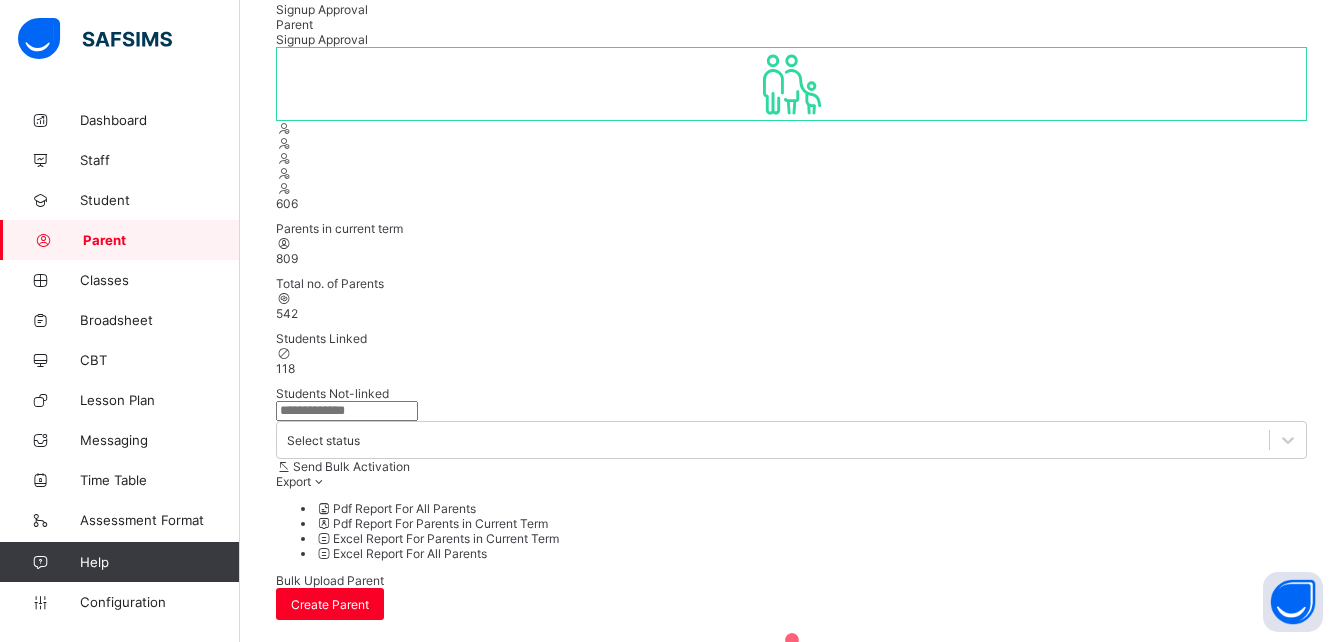 scroll, scrollTop: 0, scrollLeft: 0, axis: both 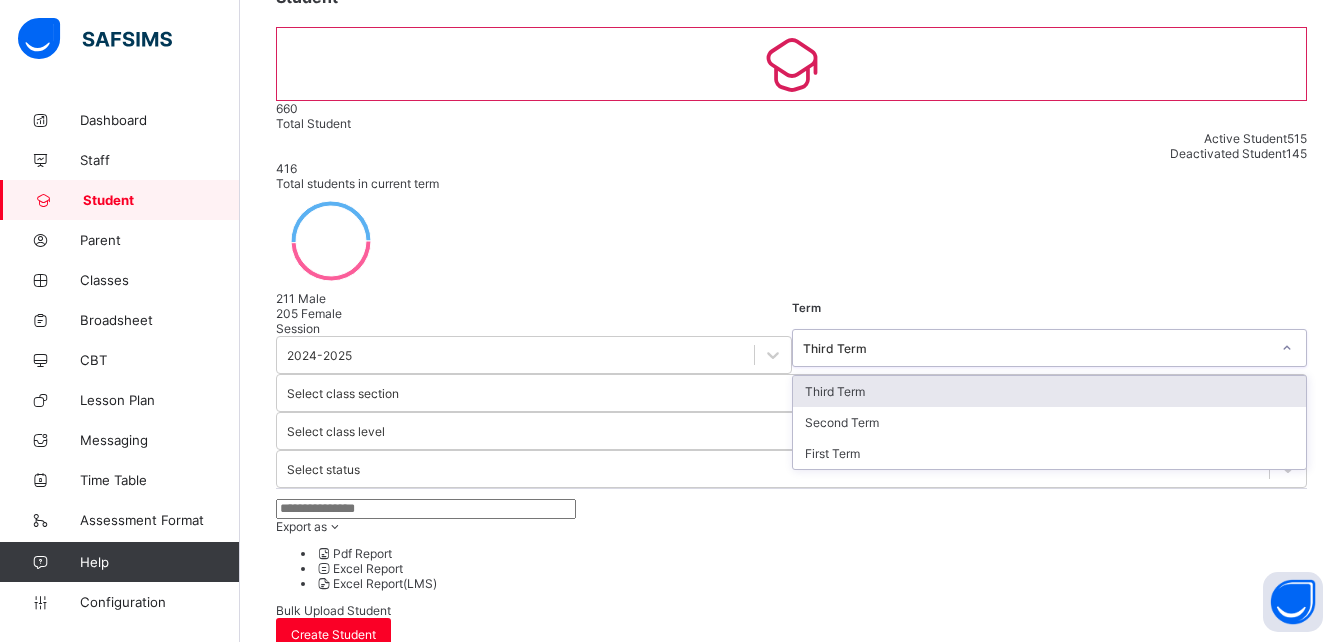 click on "Third Term" at bounding box center (1050, 348) 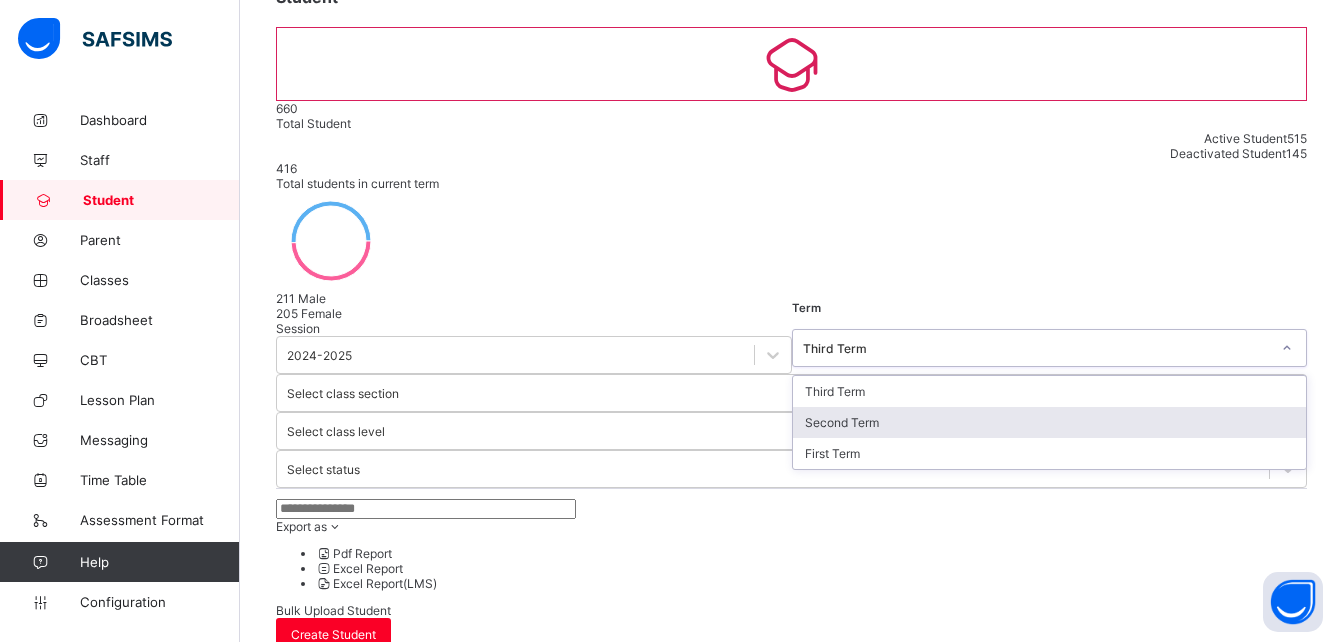 click at bounding box center (426, 509) 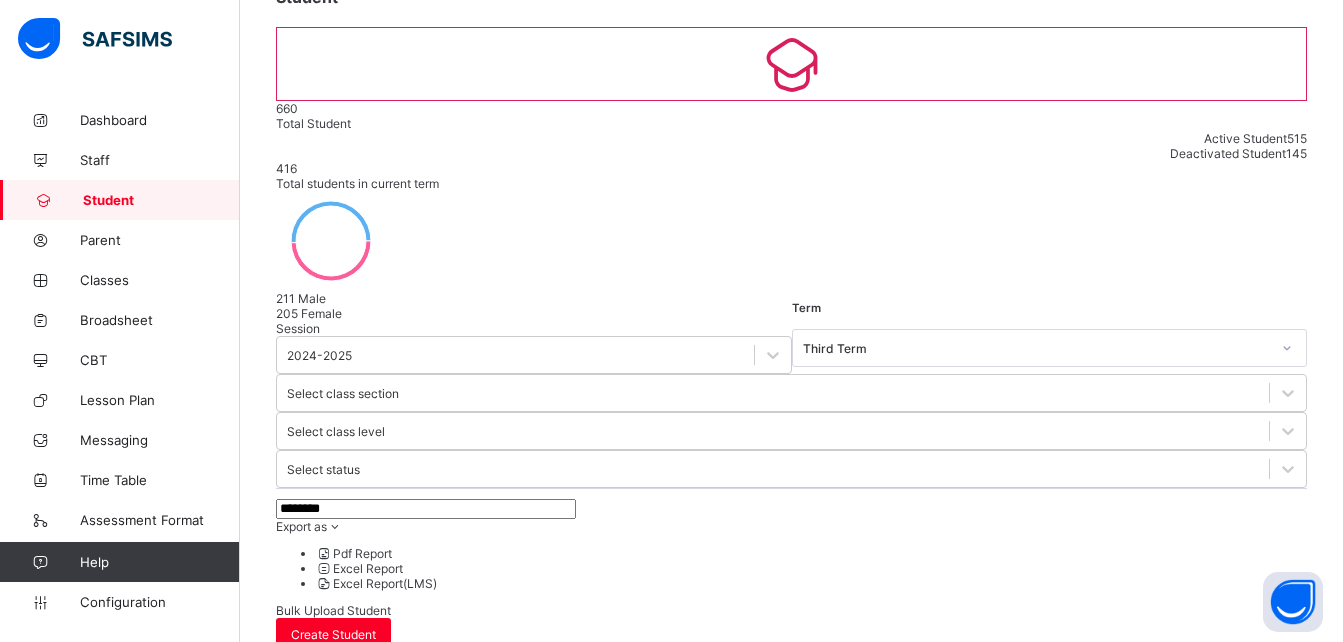 type on "********" 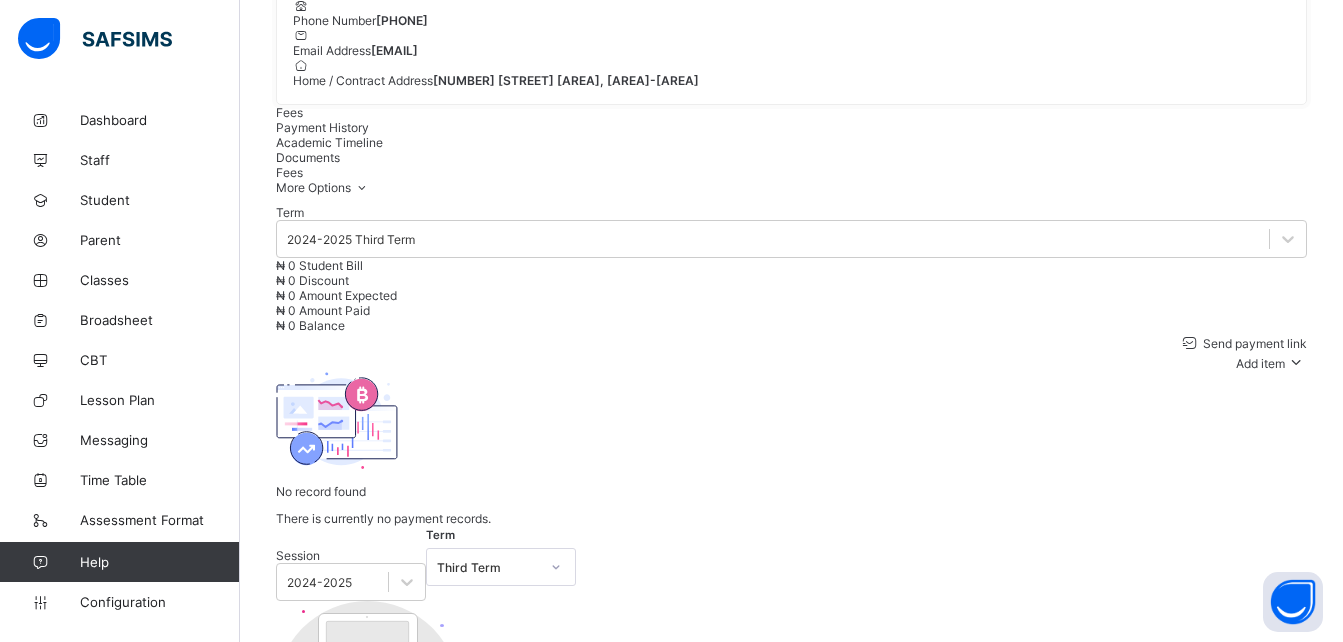 scroll, scrollTop: 254, scrollLeft: 0, axis: vertical 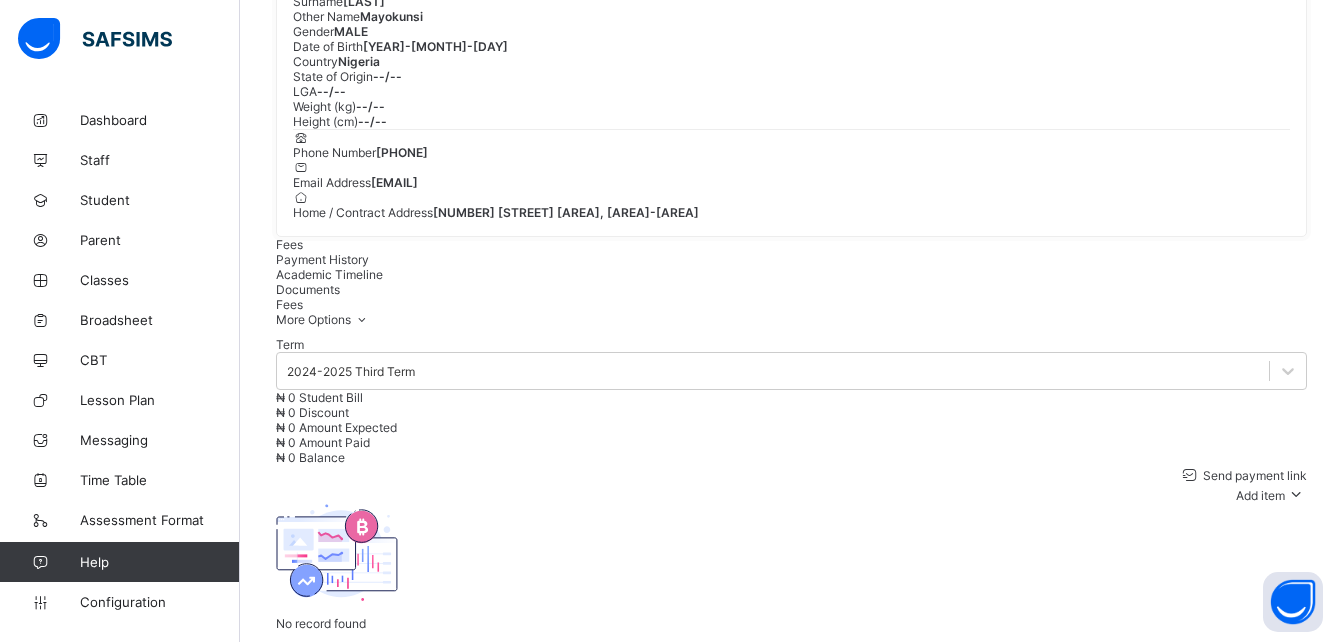 click on "Payment History" at bounding box center [791, 259] 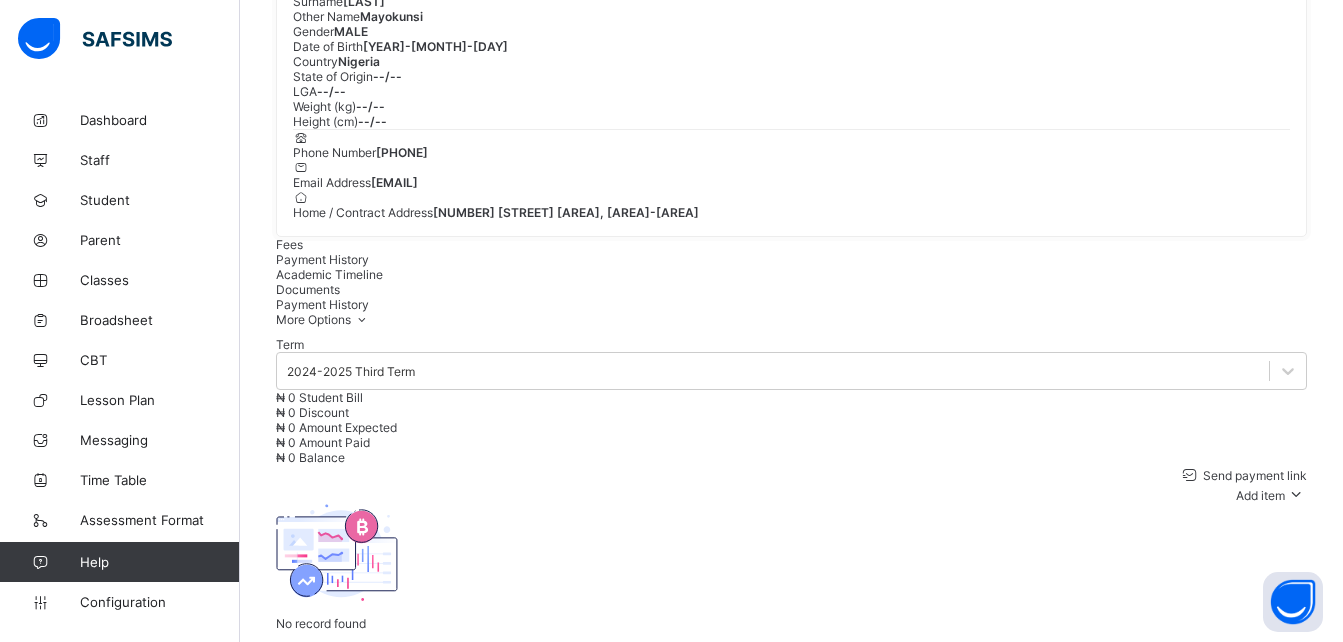 click on "Fees Payment History Academic Timeline Documents" at bounding box center (791, 267) 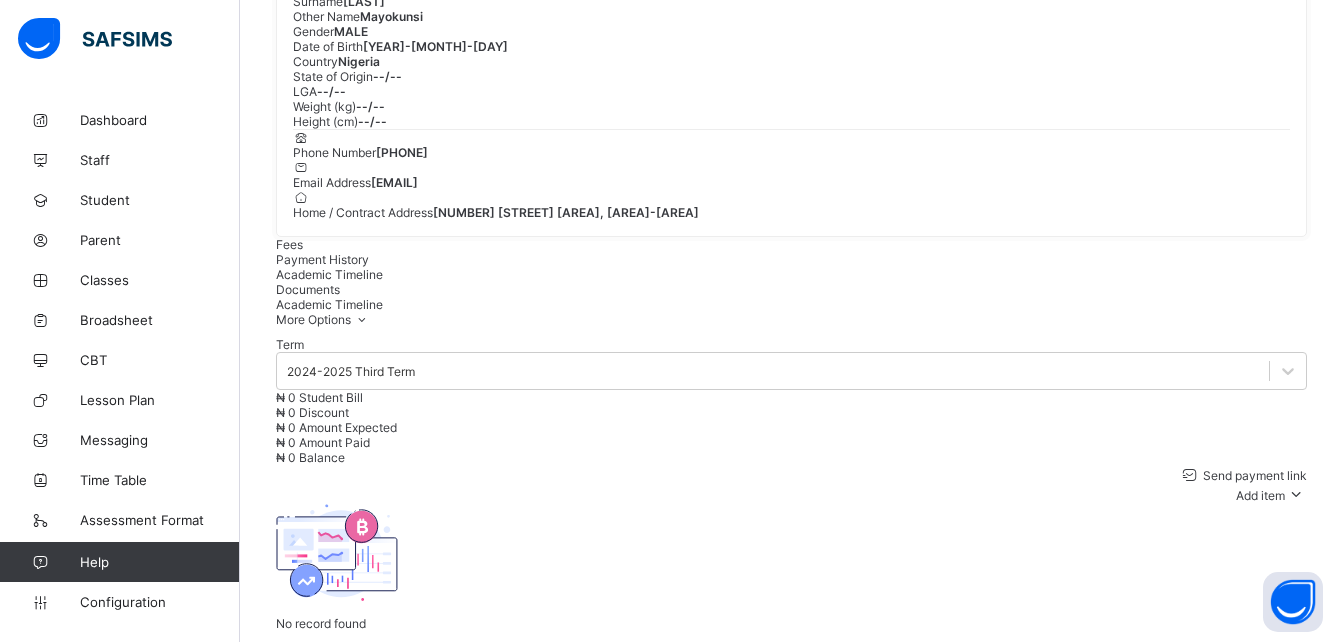 scroll, scrollTop: 588, scrollLeft: 0, axis: vertical 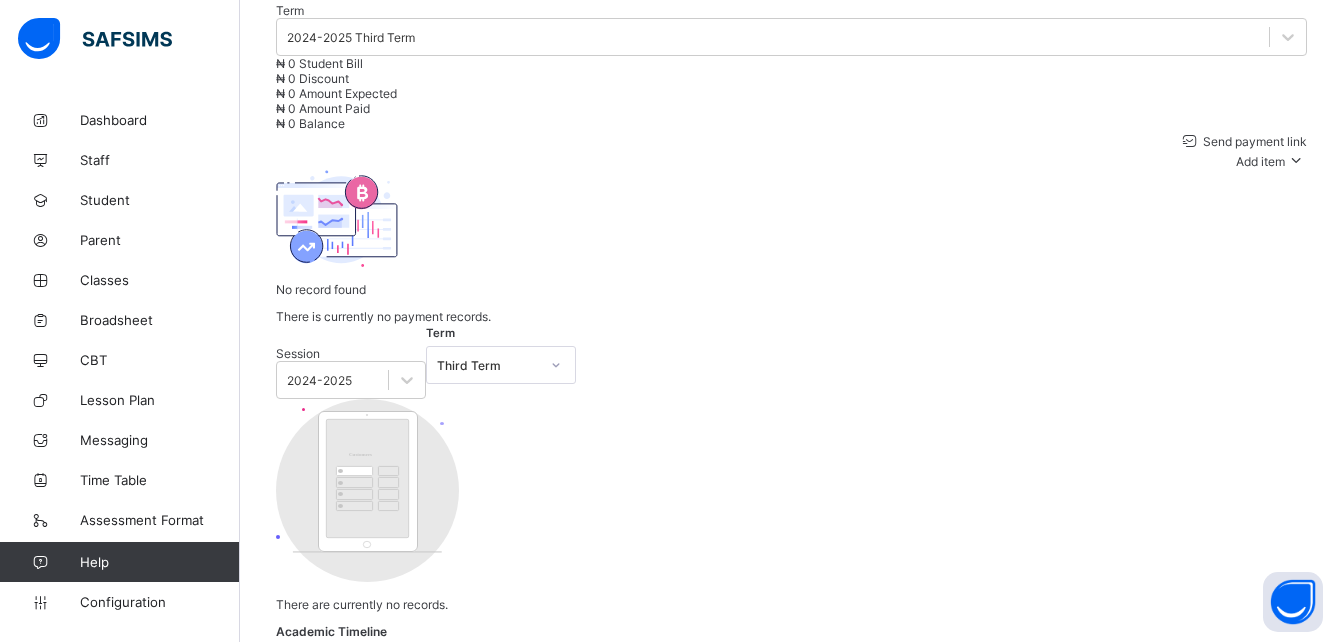 click on "Download result" at bounding box center (1251, 763) 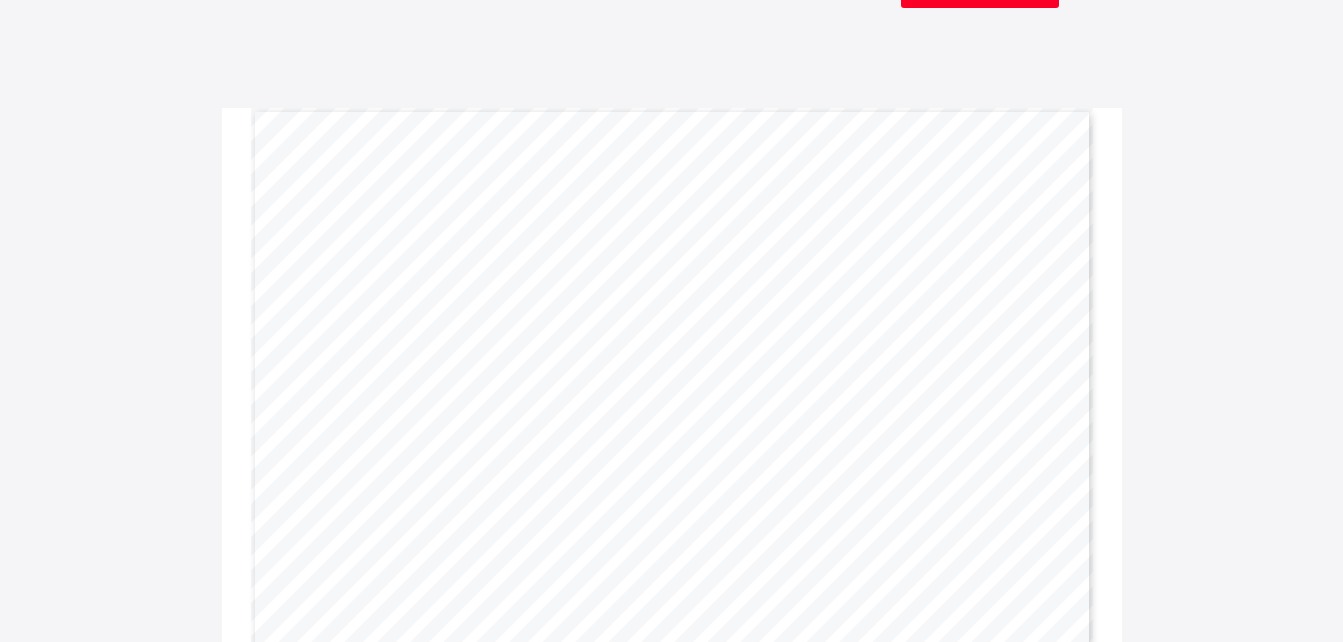 scroll, scrollTop: 75, scrollLeft: 0, axis: vertical 